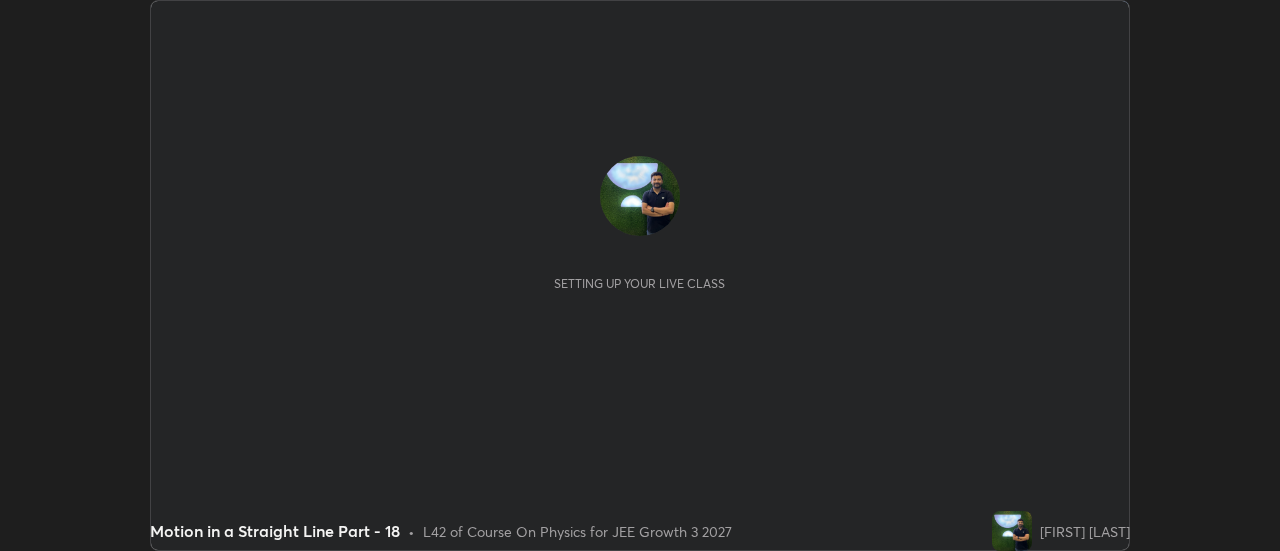 scroll, scrollTop: 0, scrollLeft: 0, axis: both 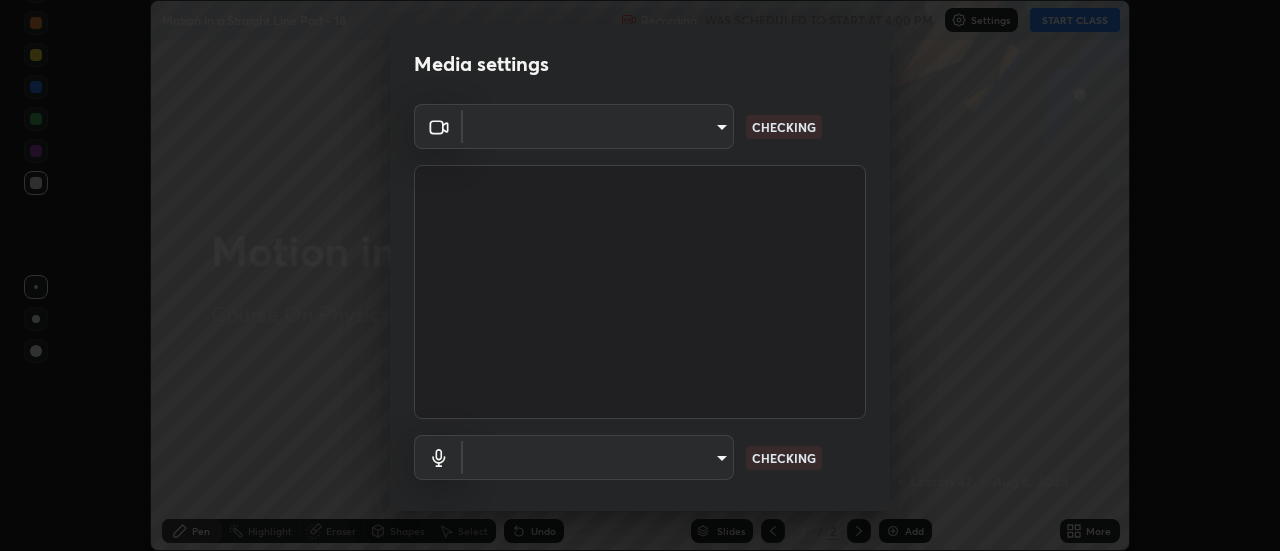 type on "0be616c92c2879d8fe19306c4b8383fc9b13f77197a30f876870ce6c7906effd" 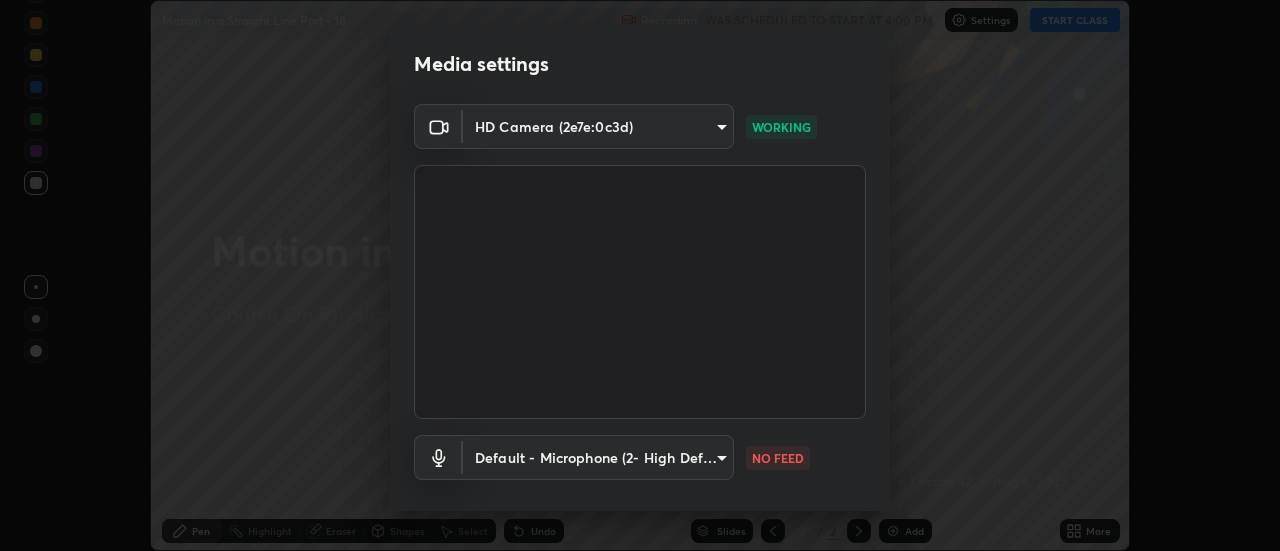click on "Erase all Motion in a Straight Line Part - 18 Recording WAS SCHEDULED TO START AT  4:00 PM Settings START CLASS Setting up your live class Motion in a Straight Line Part - 18 • L42 of Course On Physics for JEE Growth 3 2027 [FIRST] [LAST] Pen Highlight Eraser Shapes Select Undo Slides 2 / 2 Add More No doubts shared Encourage your learners to ask a doubt for better clarity Report an issue Reason for reporting Buffering Chat not working Audio - Video sync issue Educator video quality low ​ Attach an image Report Media settings HD Camera (2e7e:0c3d) 0be616c92c2879d8fe19306c4b8383fc9b13f77197a30f876870ce6c7906effd WORKING Default - Microphone (2- High Definition Audio Device) default NO FEED 1 / 5 Next" at bounding box center (640, 275) 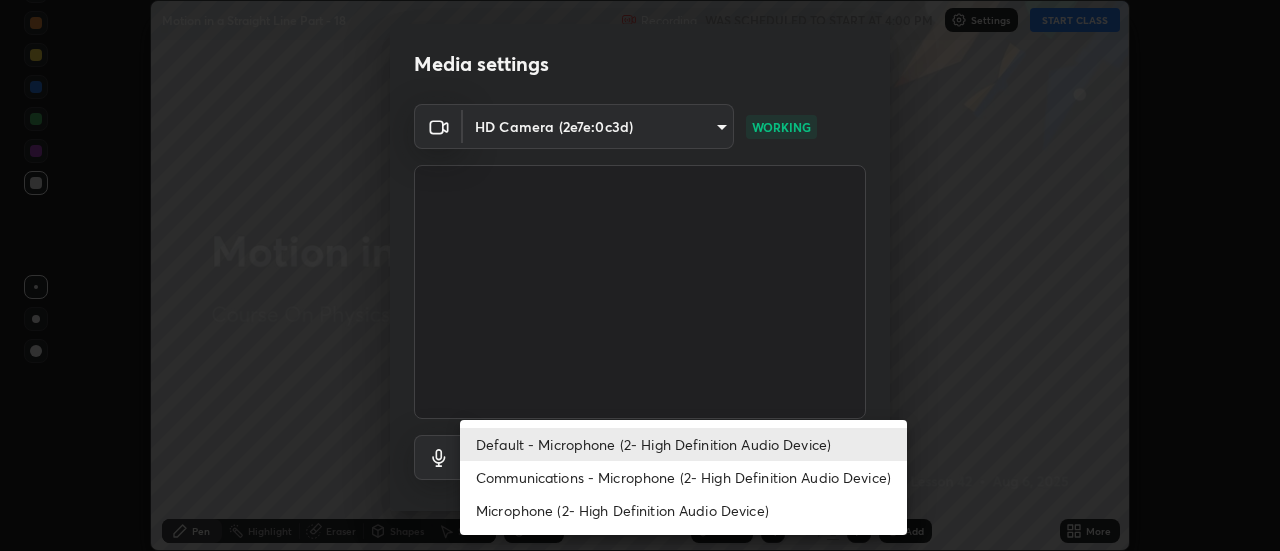 click on "Communications - Microphone (2- High Definition Audio Device)" at bounding box center [683, 477] 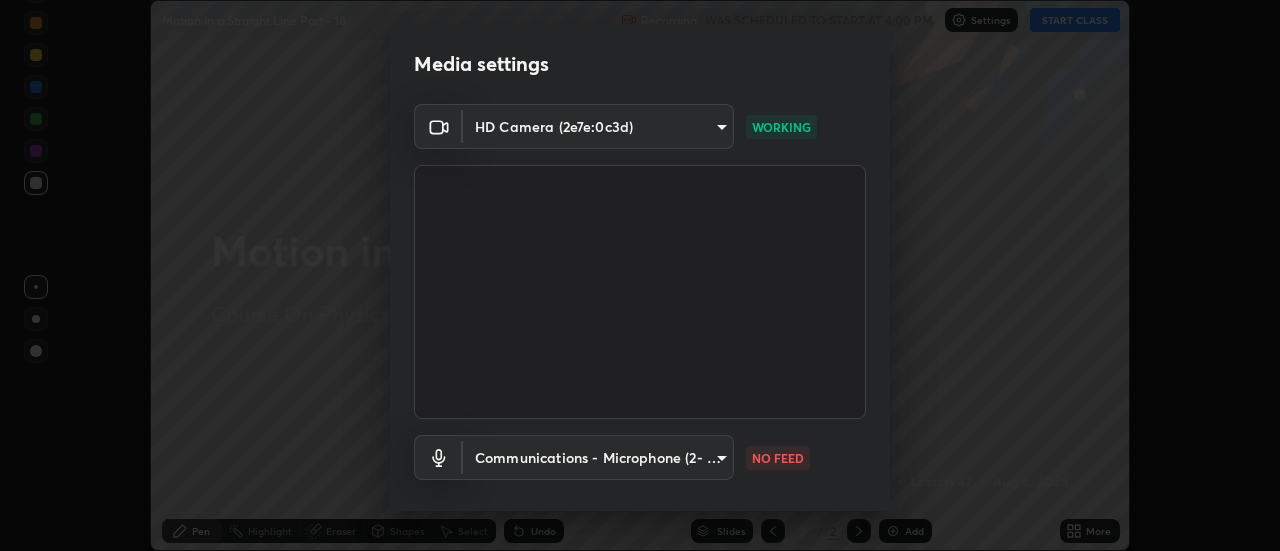 click on "Erase all Motion in a Straight Line Part - 18 Recording WAS SCHEDULED TO START AT  4:00 PM Settings START CLASS Setting up your live class Motion in a Straight Line Part - 18 • L42 of Course On Physics for JEE Growth 3 2027 [FIRST] [LAST] Pen Highlight Eraser Shapes Select Undo Slides 2 / 2 Add More No doubts shared Encourage your learners to ask a doubt for better clarity Report an issue Reason for reporting Buffering Chat not working Audio - Video sync issue Educator video quality low ​ Attach an image Report Media settings HD Camera (2e7e:0c3d) 0be616c92c2879d8fe19306c4b8383fc9b13f77197a30f876870ce6c7906effd WORKING Communications - Microphone (2- High Definition Audio Device) communications NO FEED 1 / 5 Next Default - Microphone (2- High Definition Audio Device) Communications - Microphone (2- High Definition Audio Device) Microphone (2- High Definition Audio Device)" at bounding box center [640, 275] 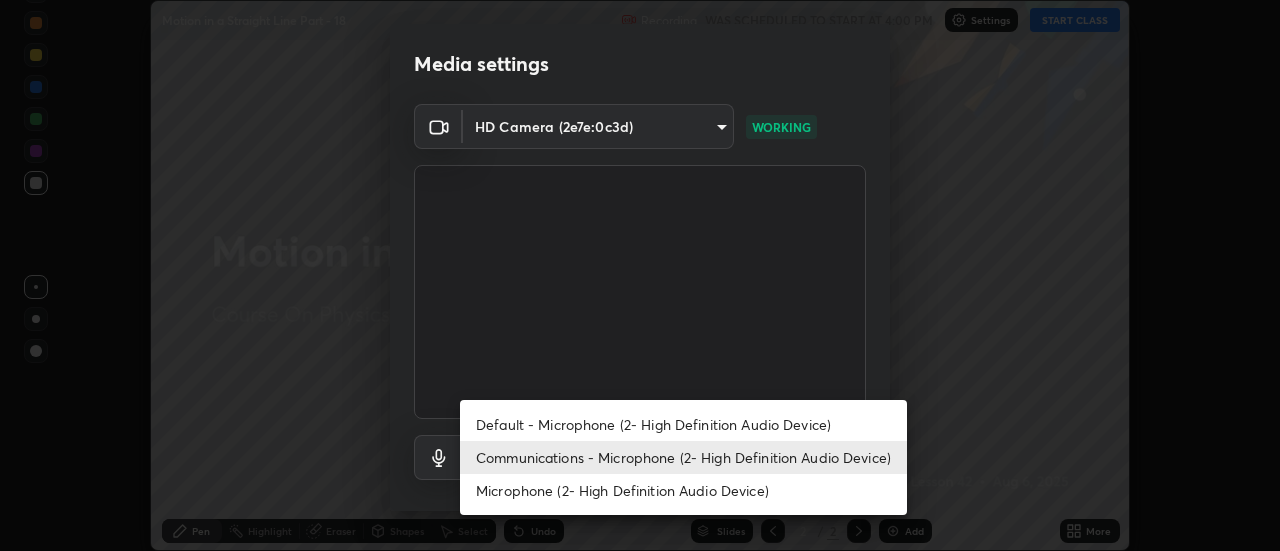 click on "Default - Microphone (2- High Definition Audio Device)" at bounding box center [683, 424] 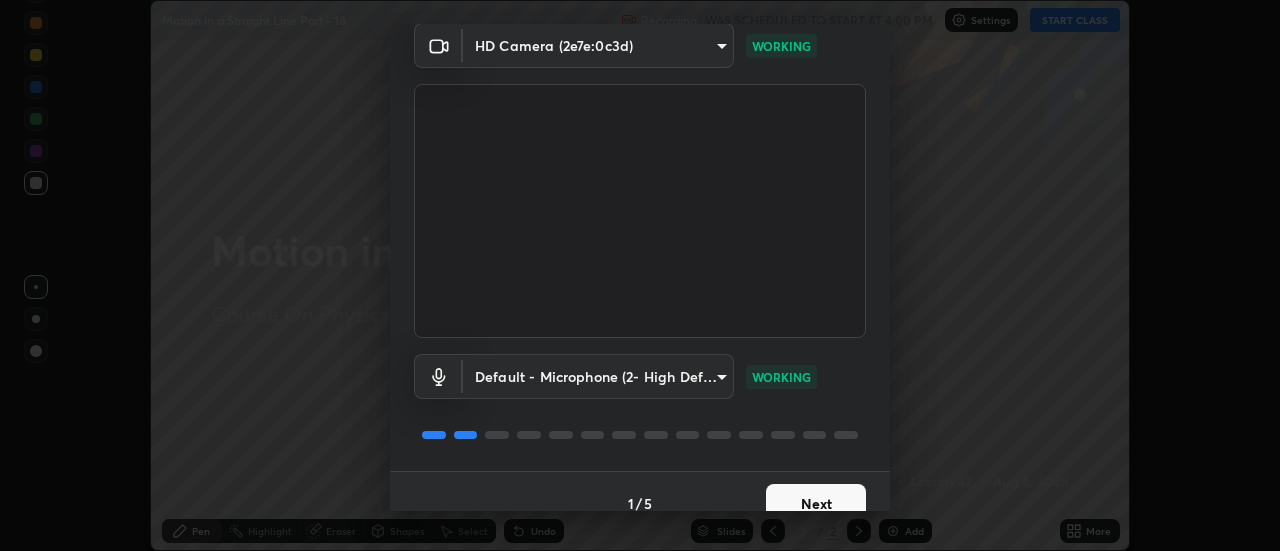 scroll, scrollTop: 105, scrollLeft: 0, axis: vertical 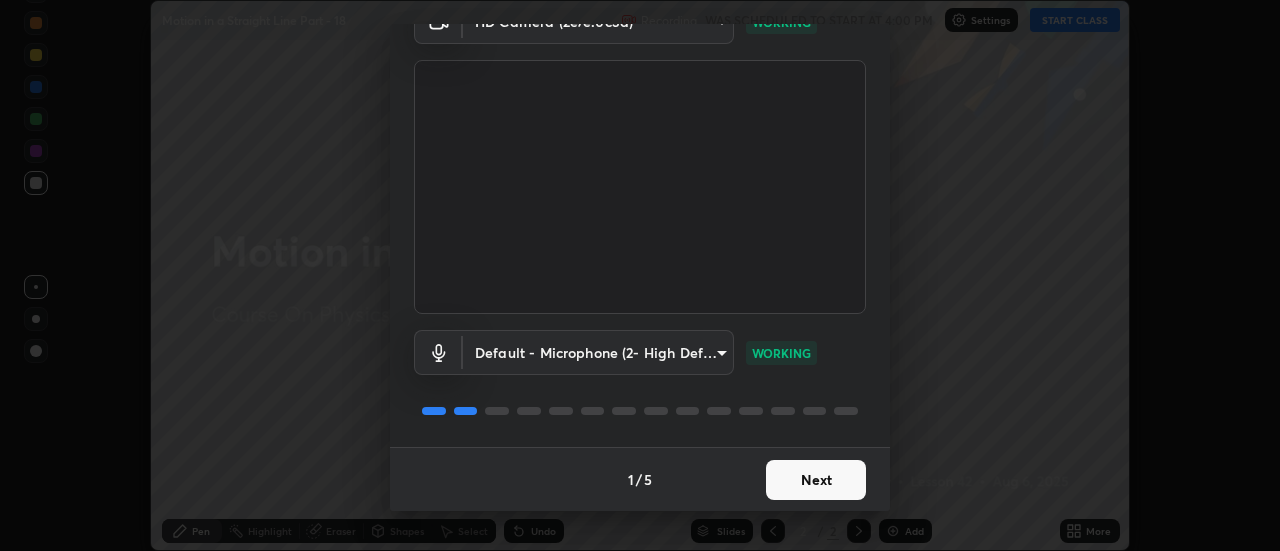 click on "Next" at bounding box center [816, 480] 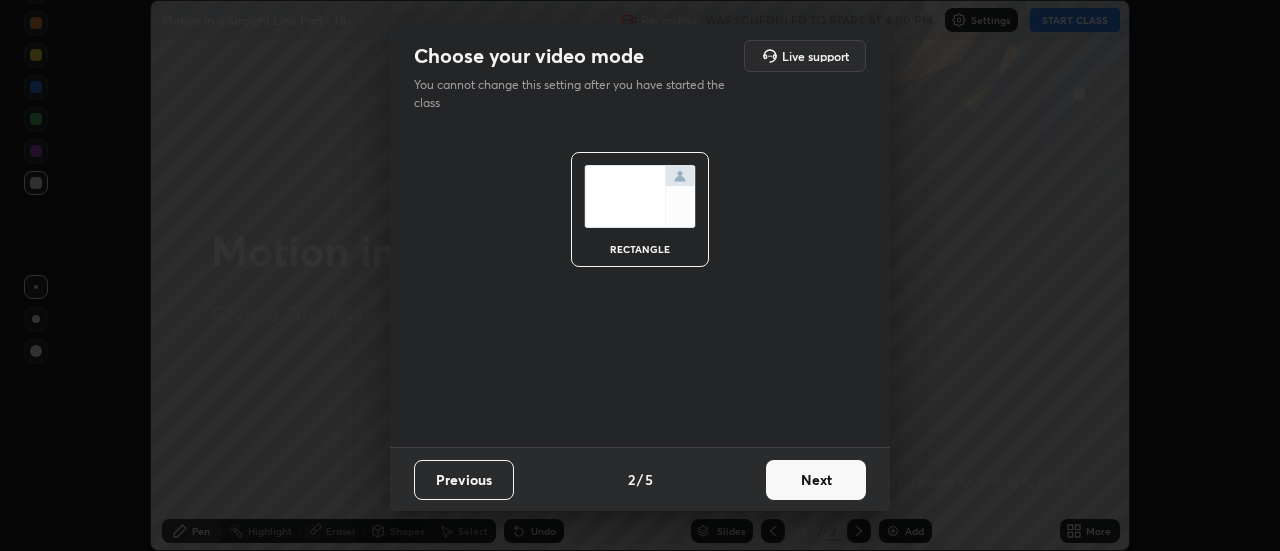 scroll, scrollTop: 0, scrollLeft: 0, axis: both 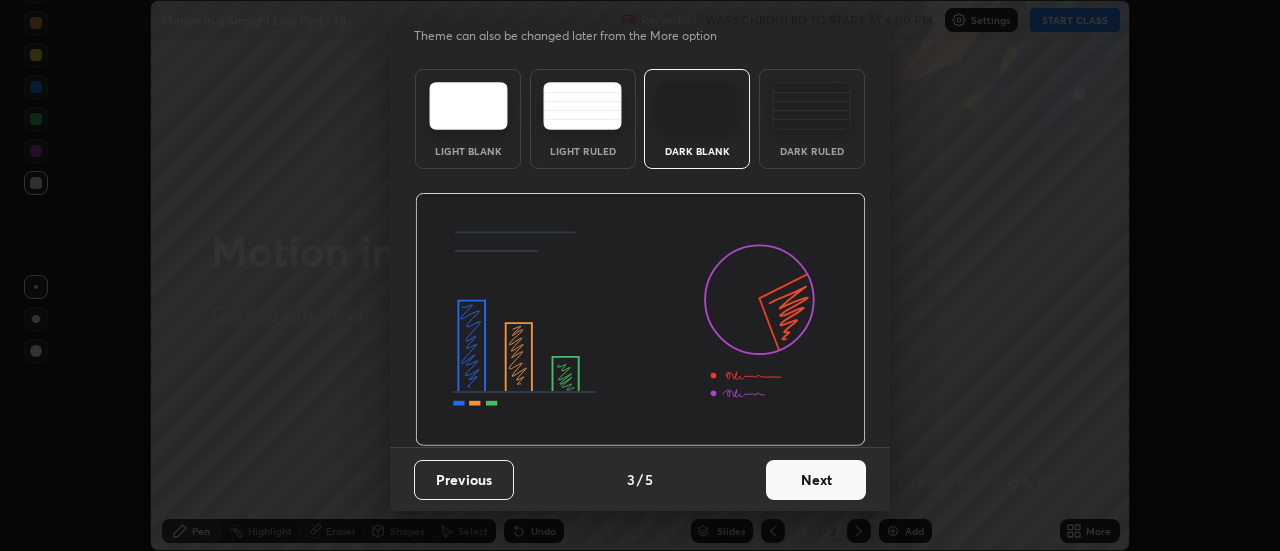 click on "Next" at bounding box center (816, 480) 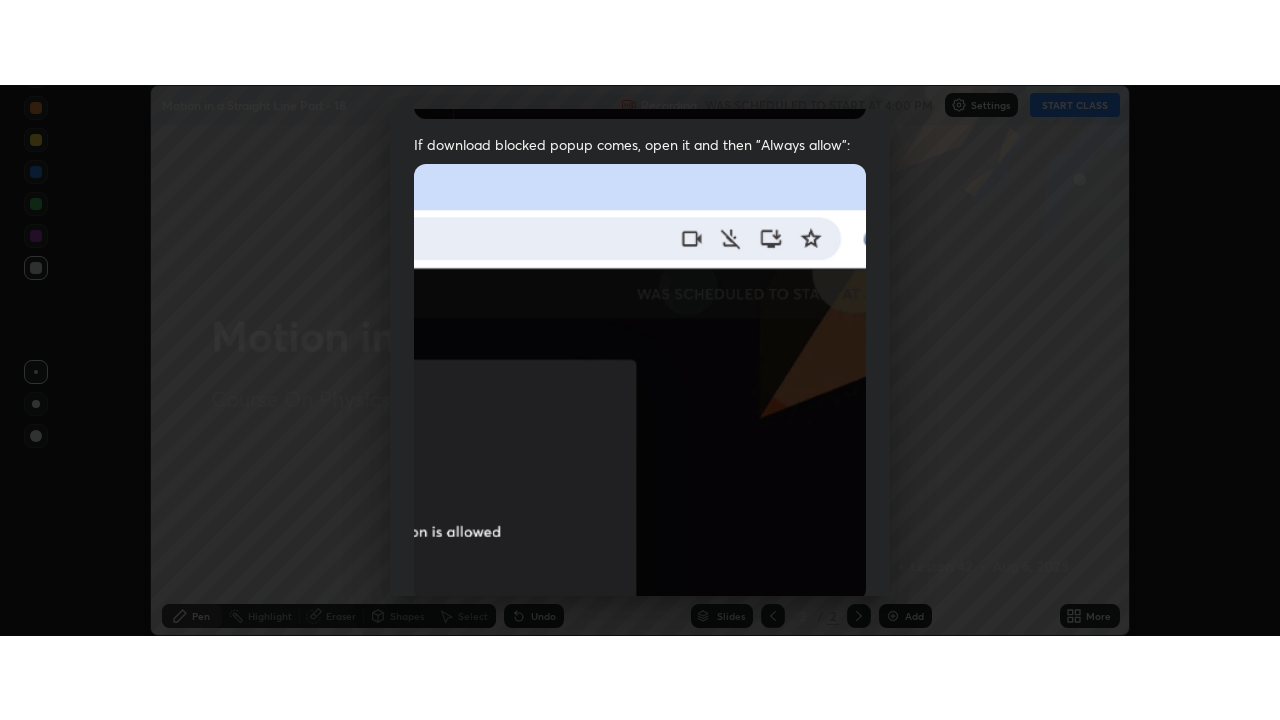 scroll, scrollTop: 513, scrollLeft: 0, axis: vertical 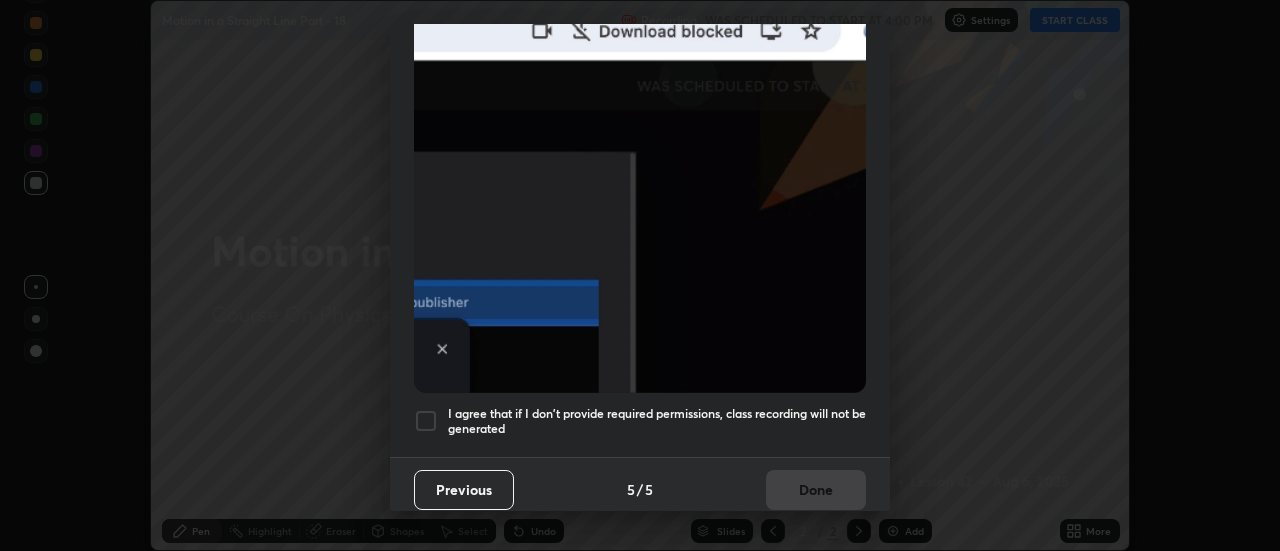 click on "I agree that if I don't provide required permissions, class recording will not be generated" at bounding box center (657, 421) 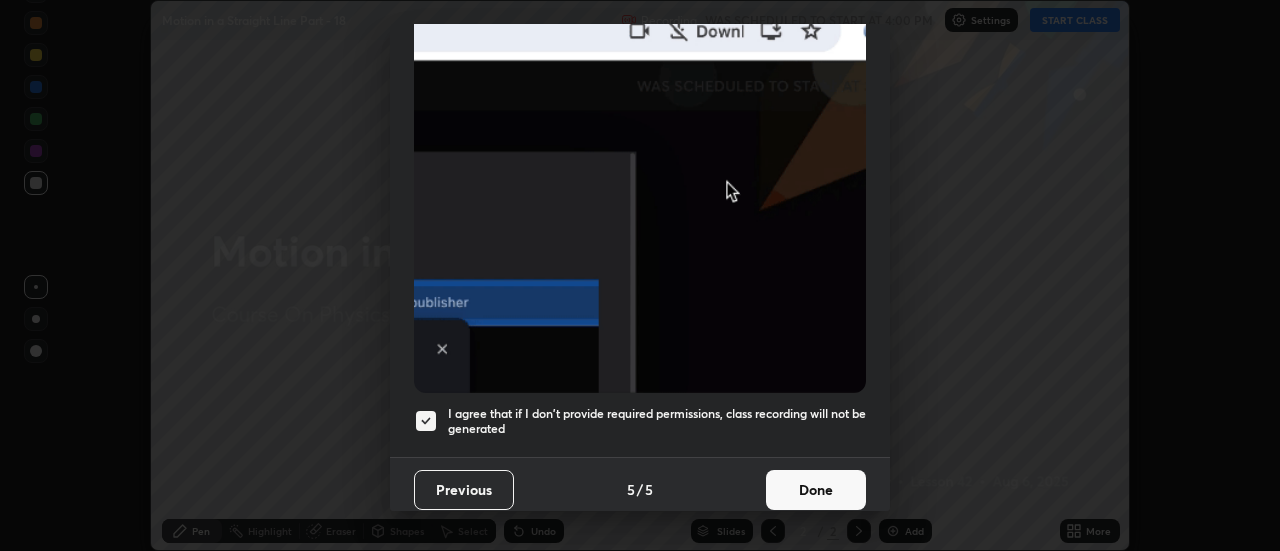 click on "Done" at bounding box center (816, 490) 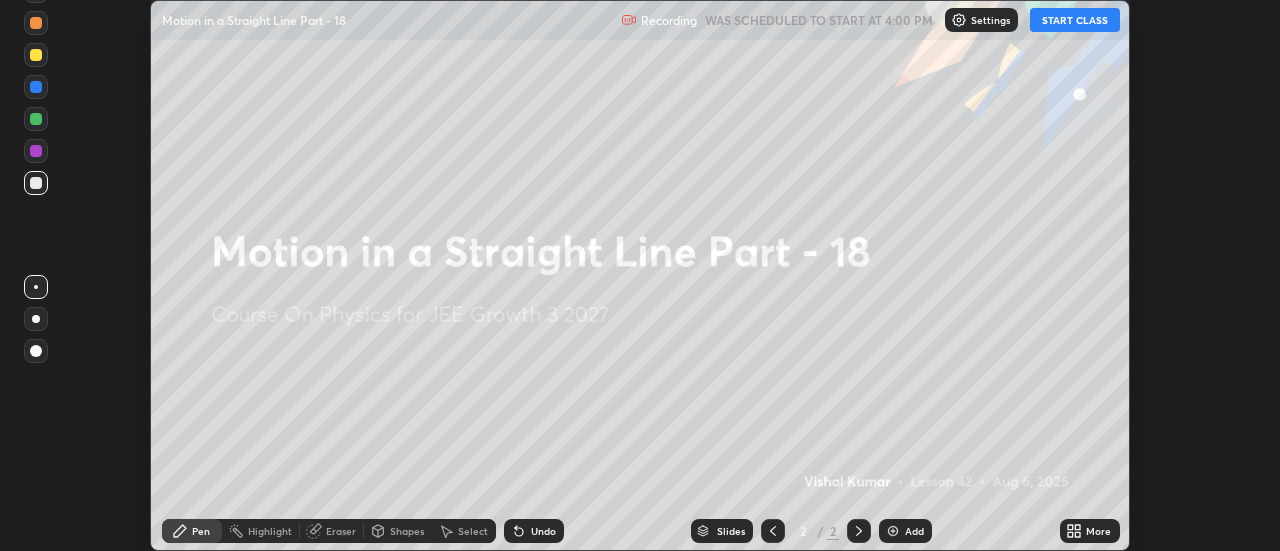 click on "More" at bounding box center (1098, 531) 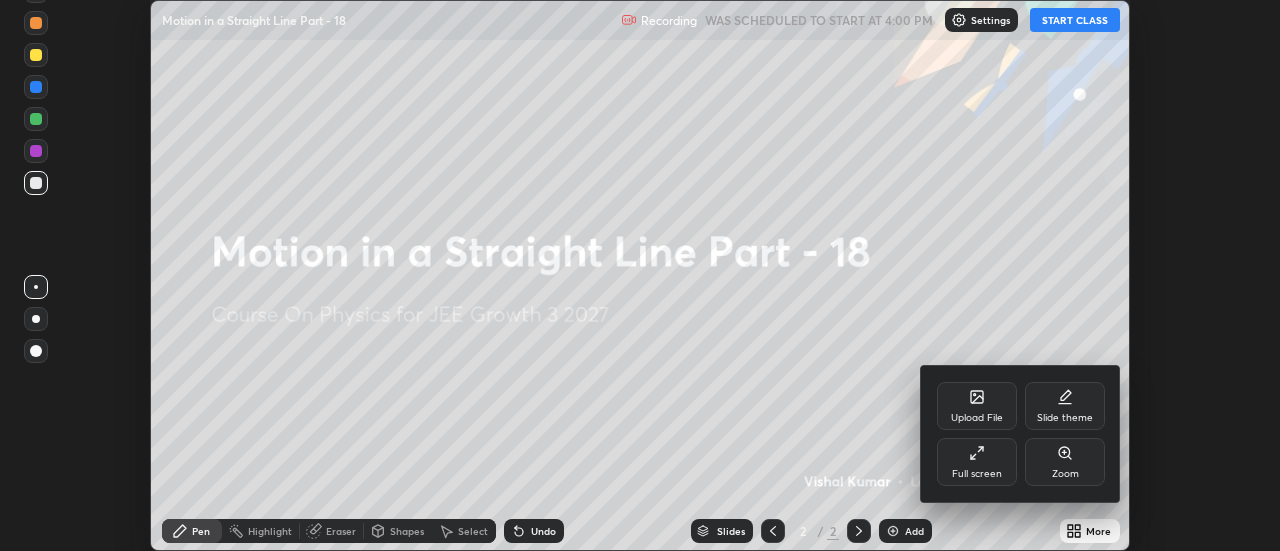 click on "Full screen" at bounding box center [977, 462] 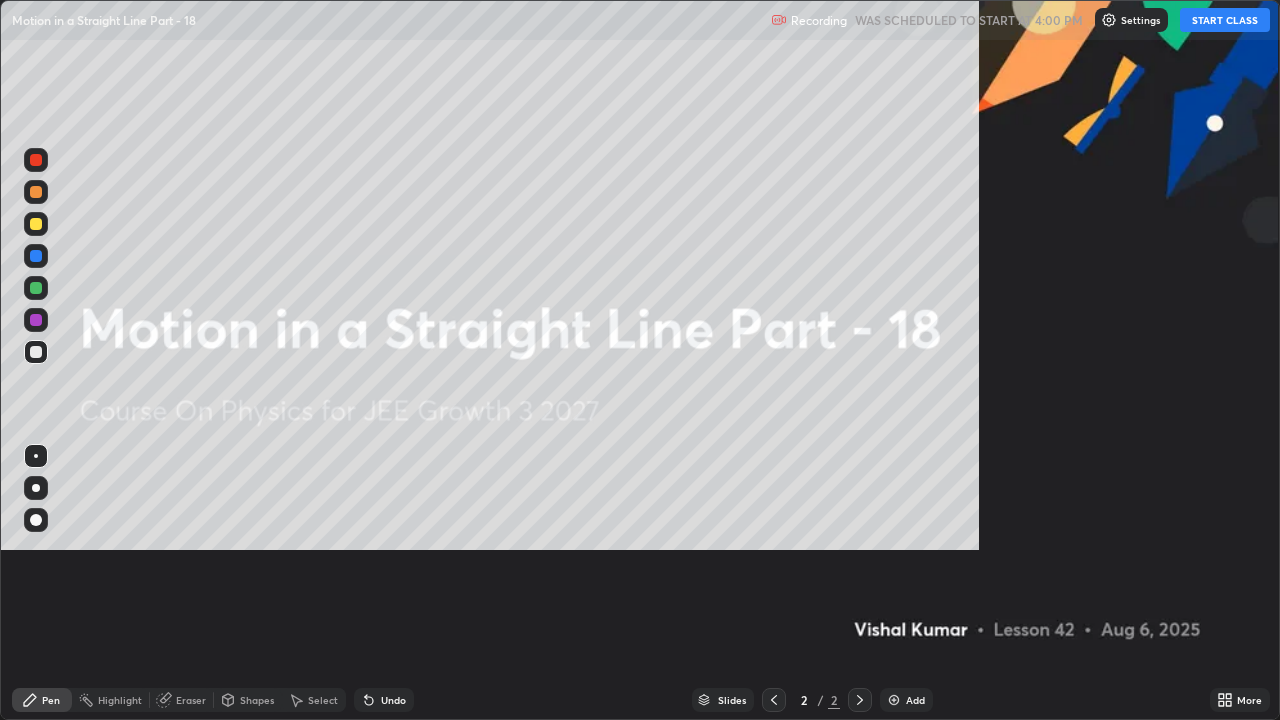 scroll, scrollTop: 99280, scrollLeft: 98720, axis: both 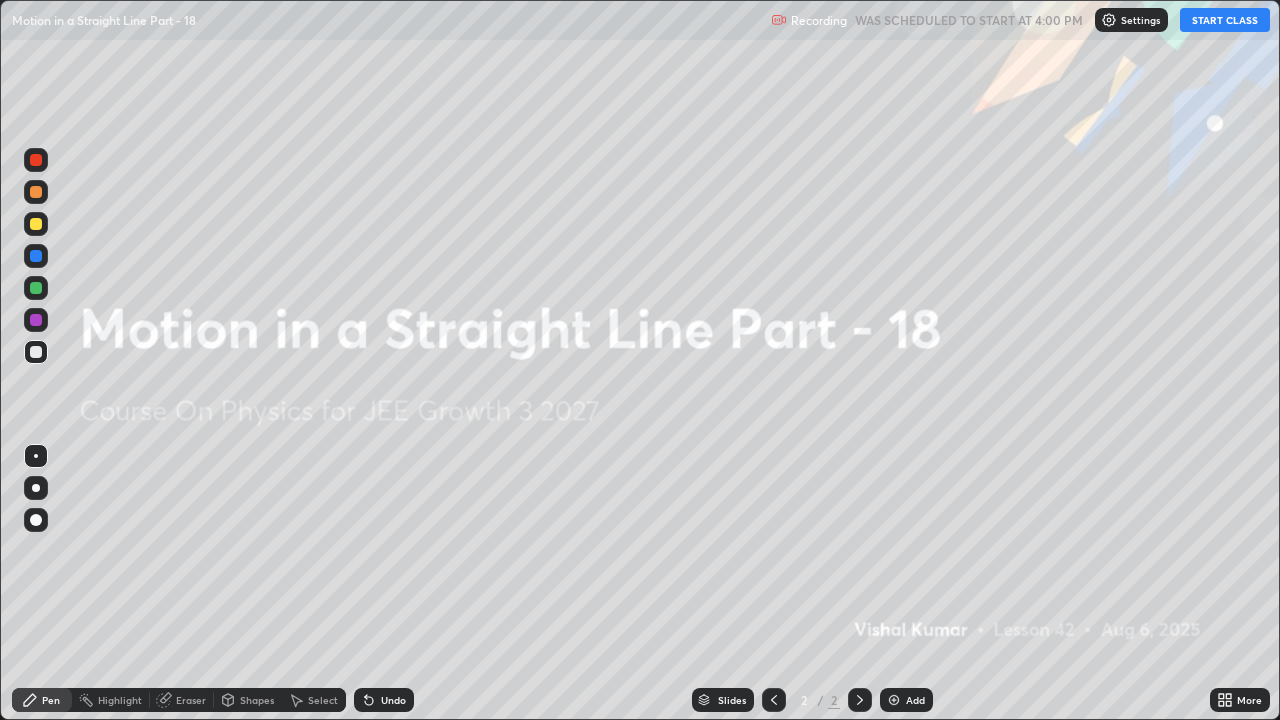 click on "START CLASS" at bounding box center [1225, 20] 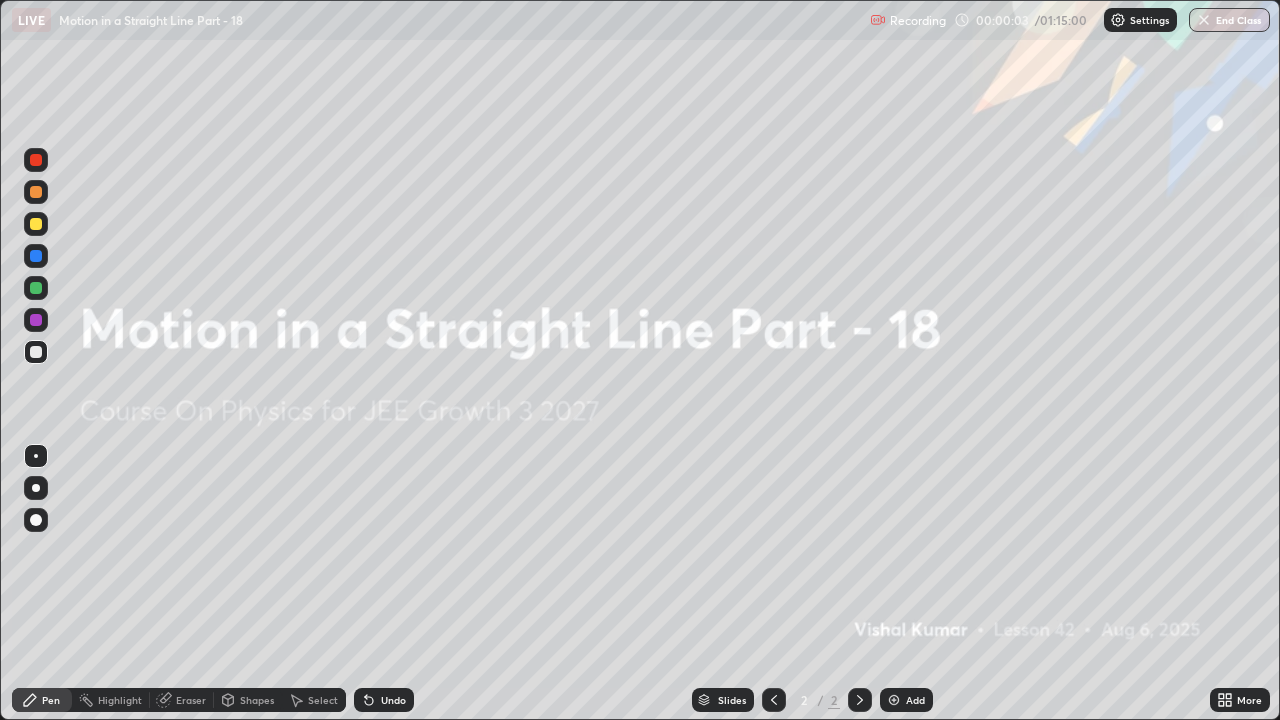 click on "Add" at bounding box center [915, 700] 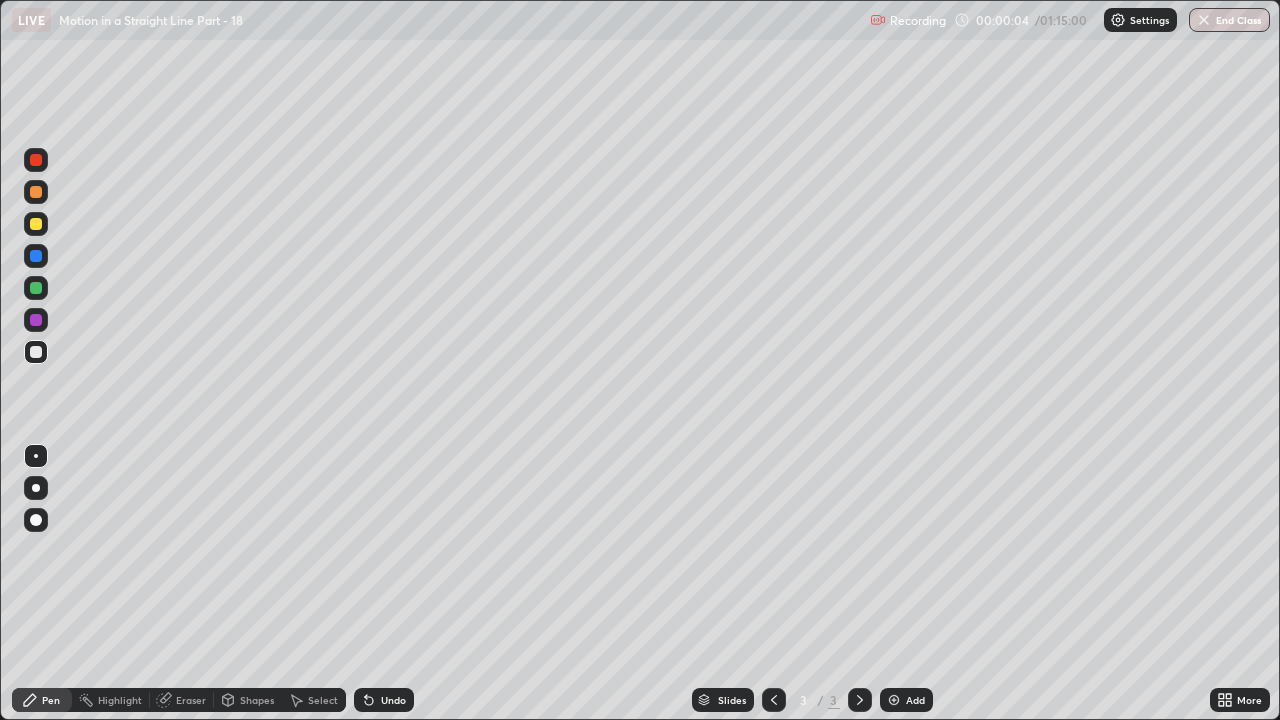 click at bounding box center (36, 488) 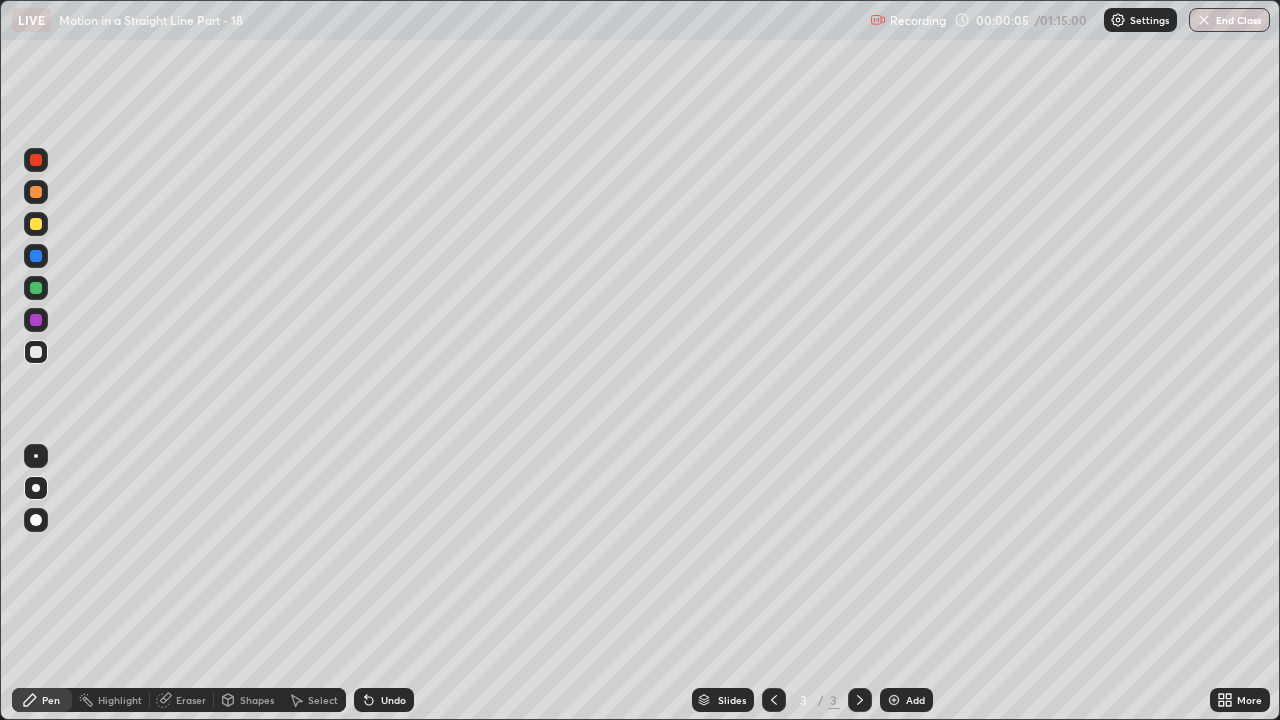 click at bounding box center [36, 224] 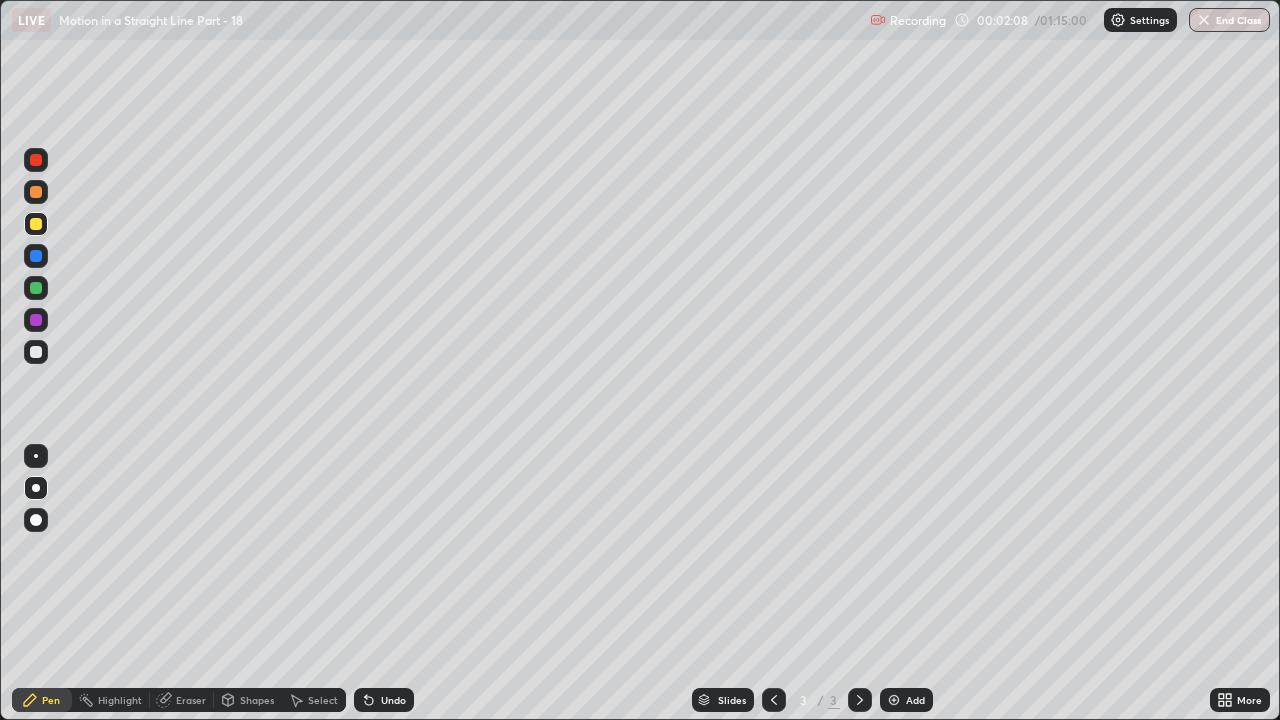 click on "Shapes" at bounding box center (257, 700) 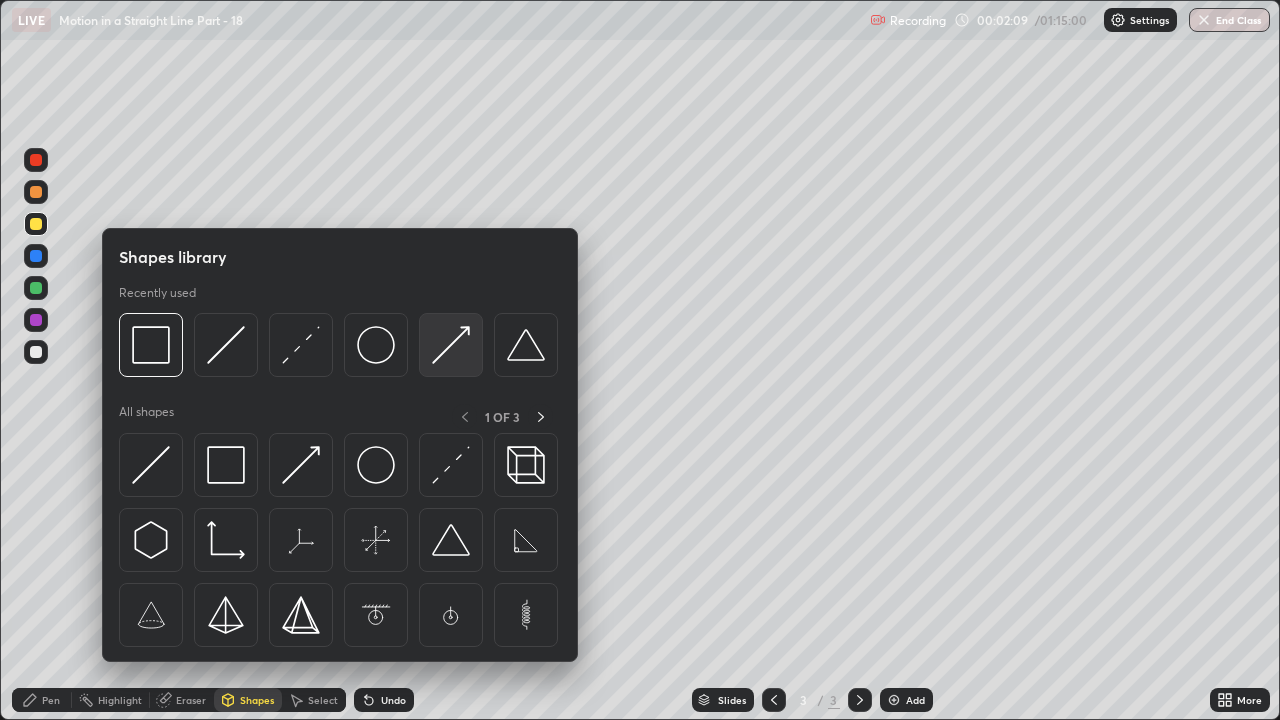 click at bounding box center (451, 345) 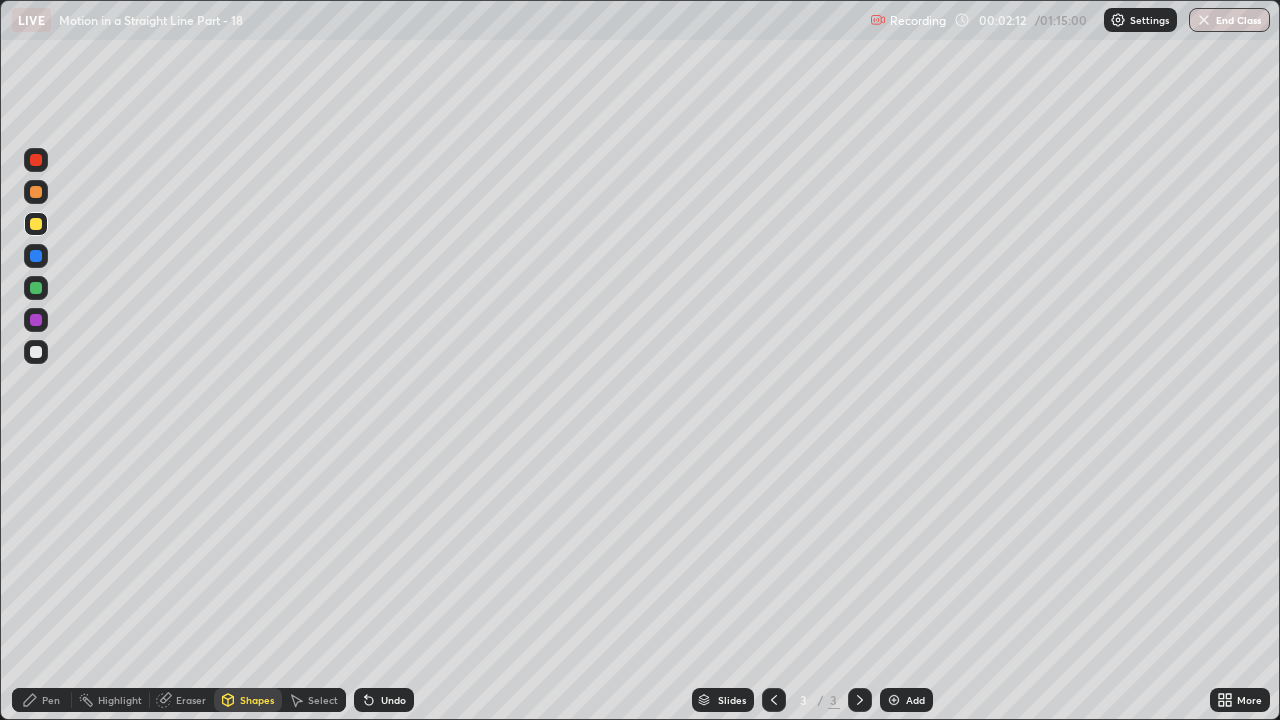 click on "Undo" at bounding box center [384, 700] 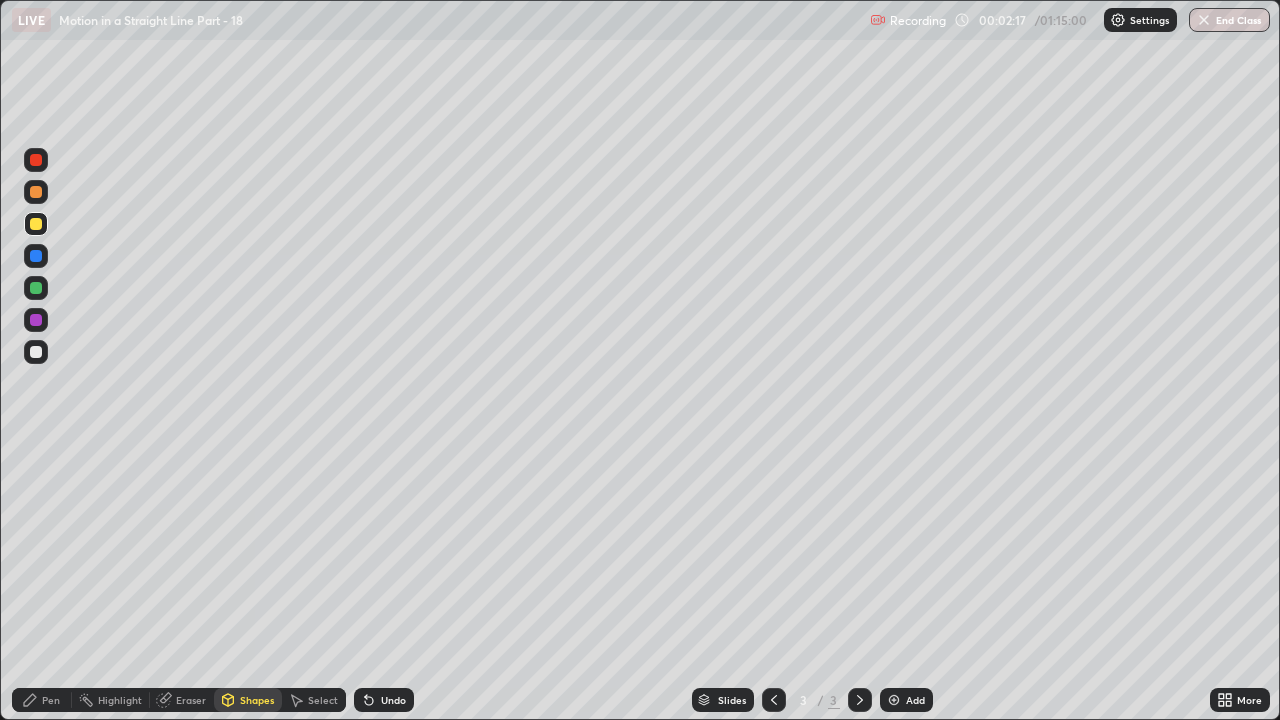 click at bounding box center [36, 288] 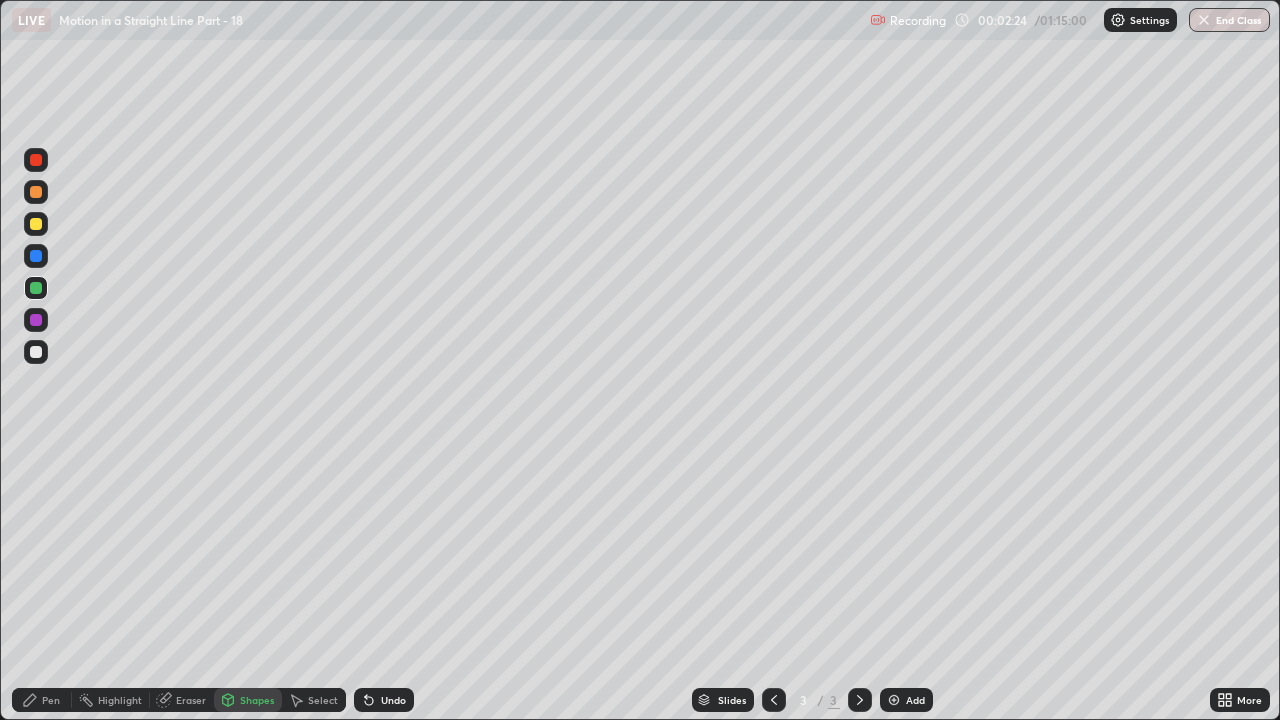 click at bounding box center (36, 352) 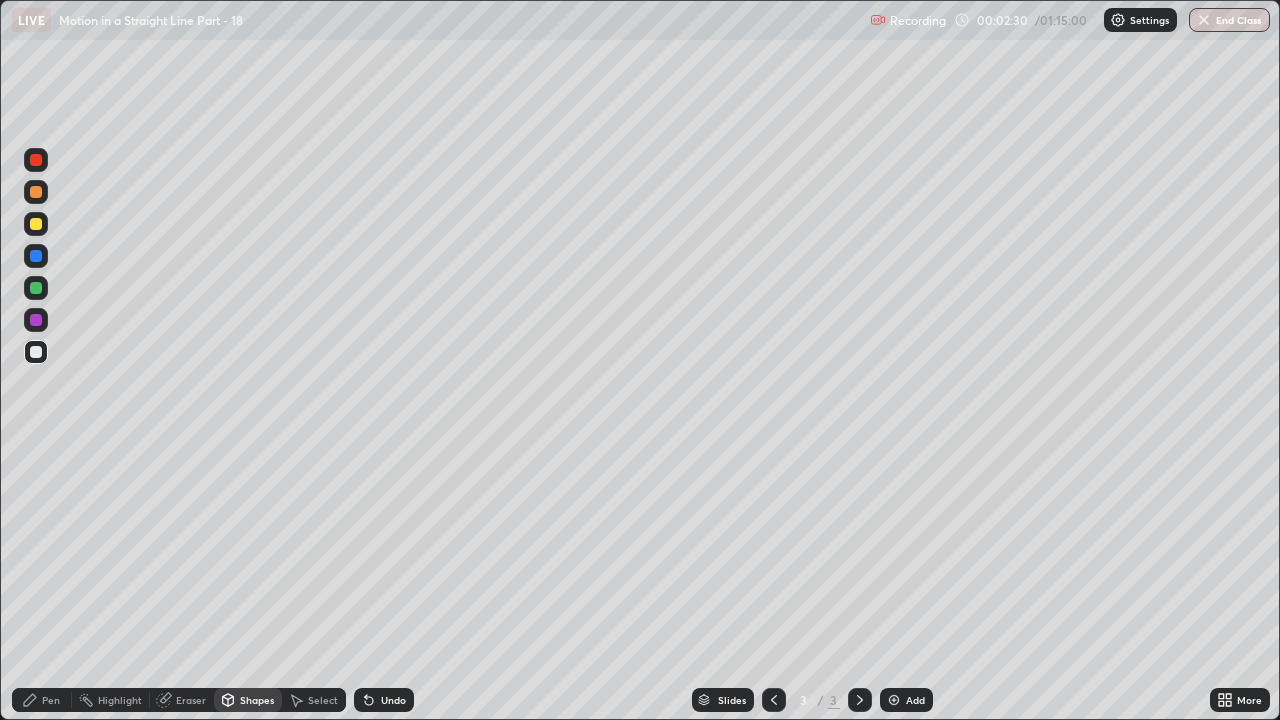 click on "Pen" at bounding box center (51, 700) 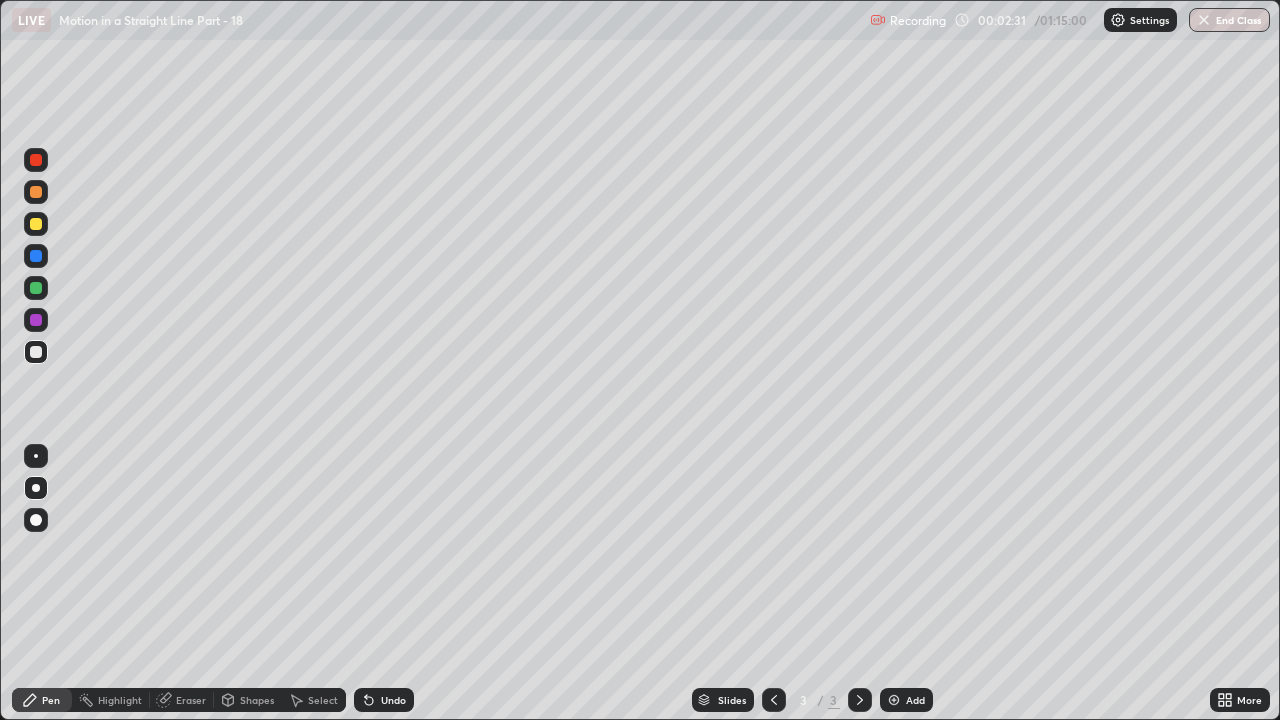 click on "Eraser" at bounding box center [191, 700] 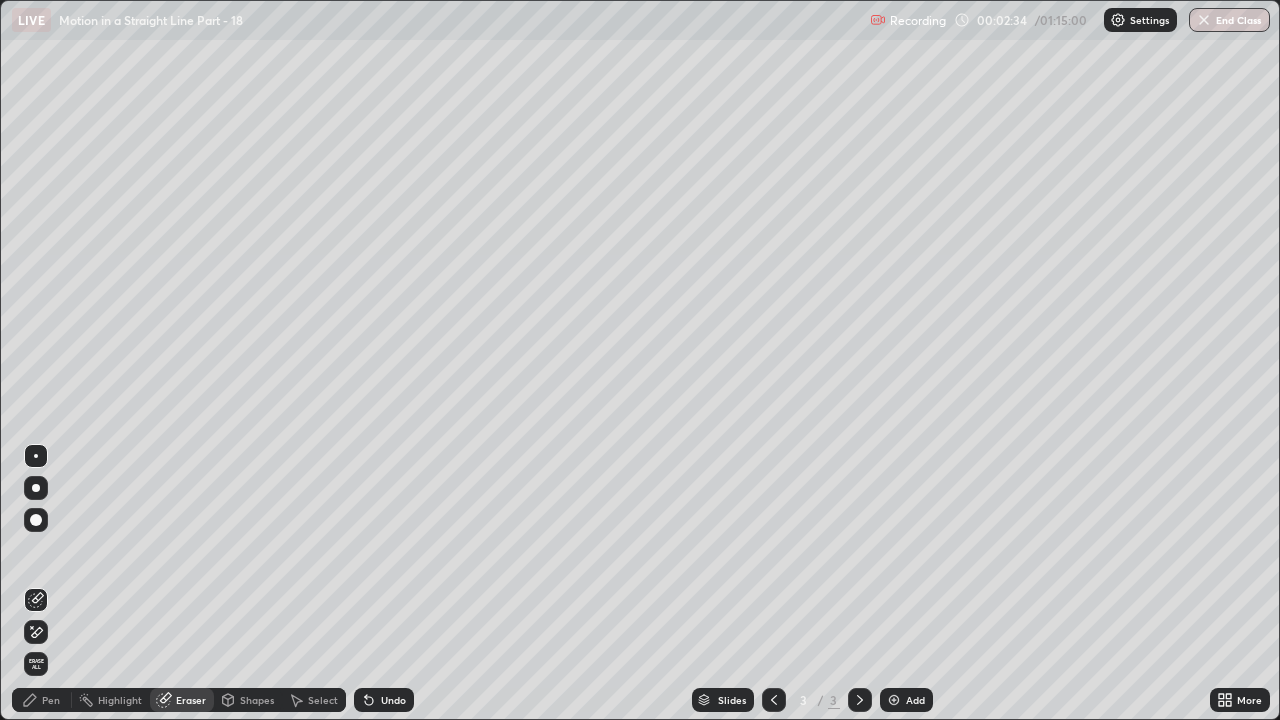 click on "Pen" at bounding box center (51, 700) 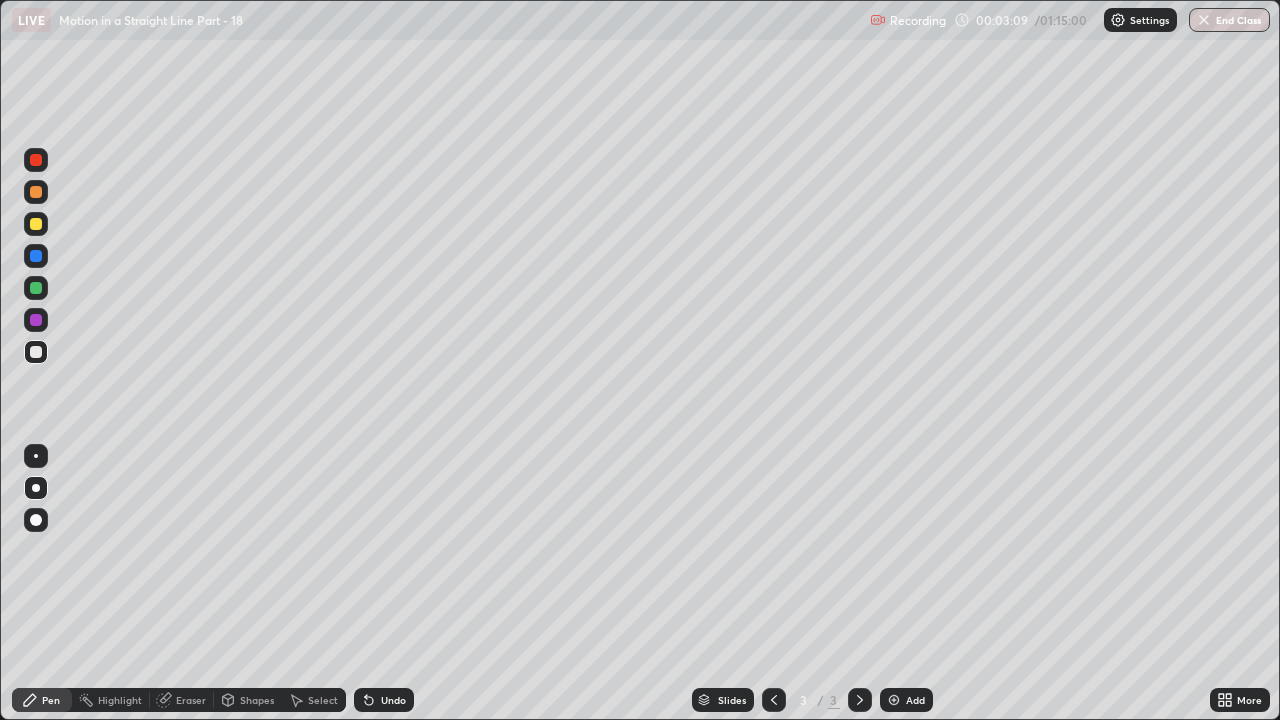 click at bounding box center (36, 288) 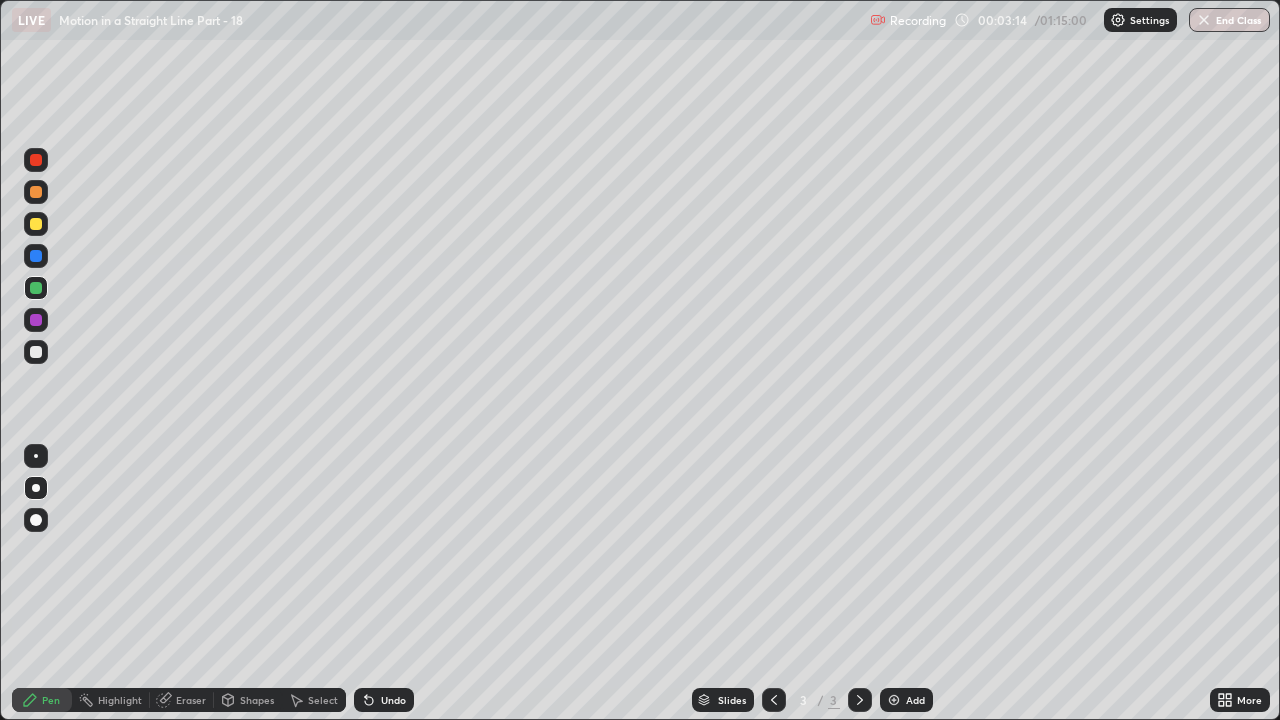 click at bounding box center [36, 352] 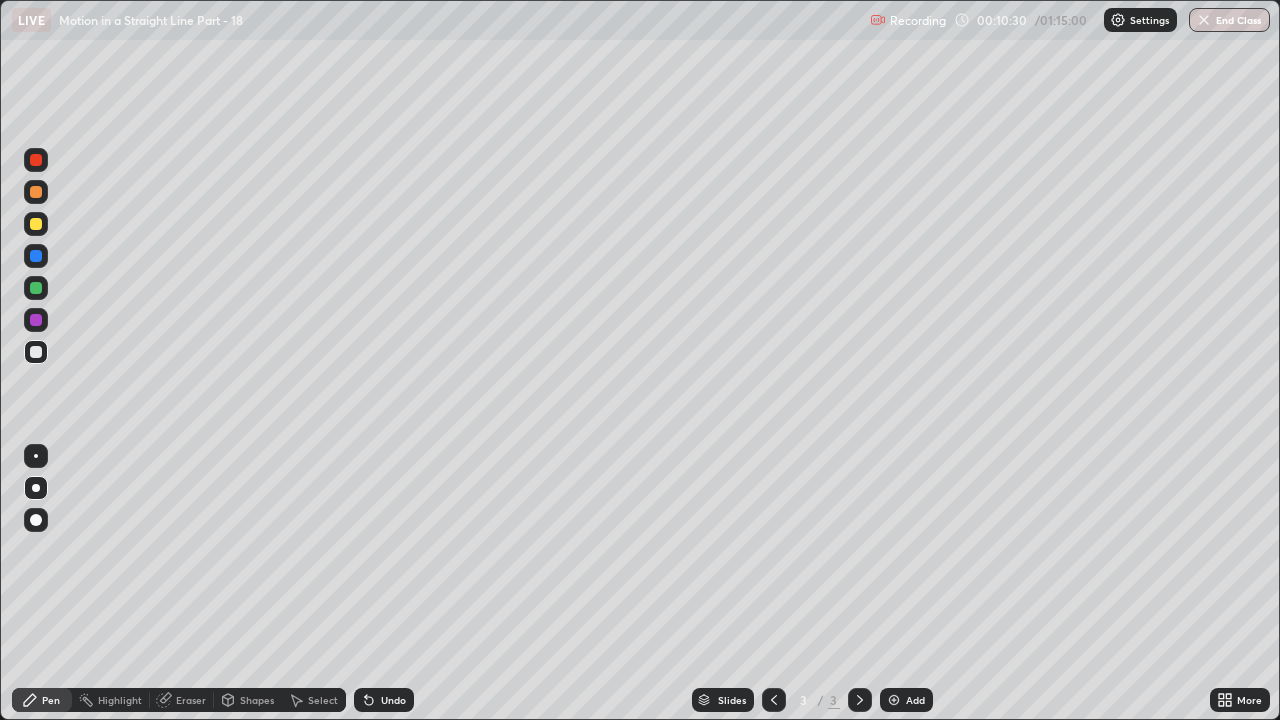 click at bounding box center (36, 224) 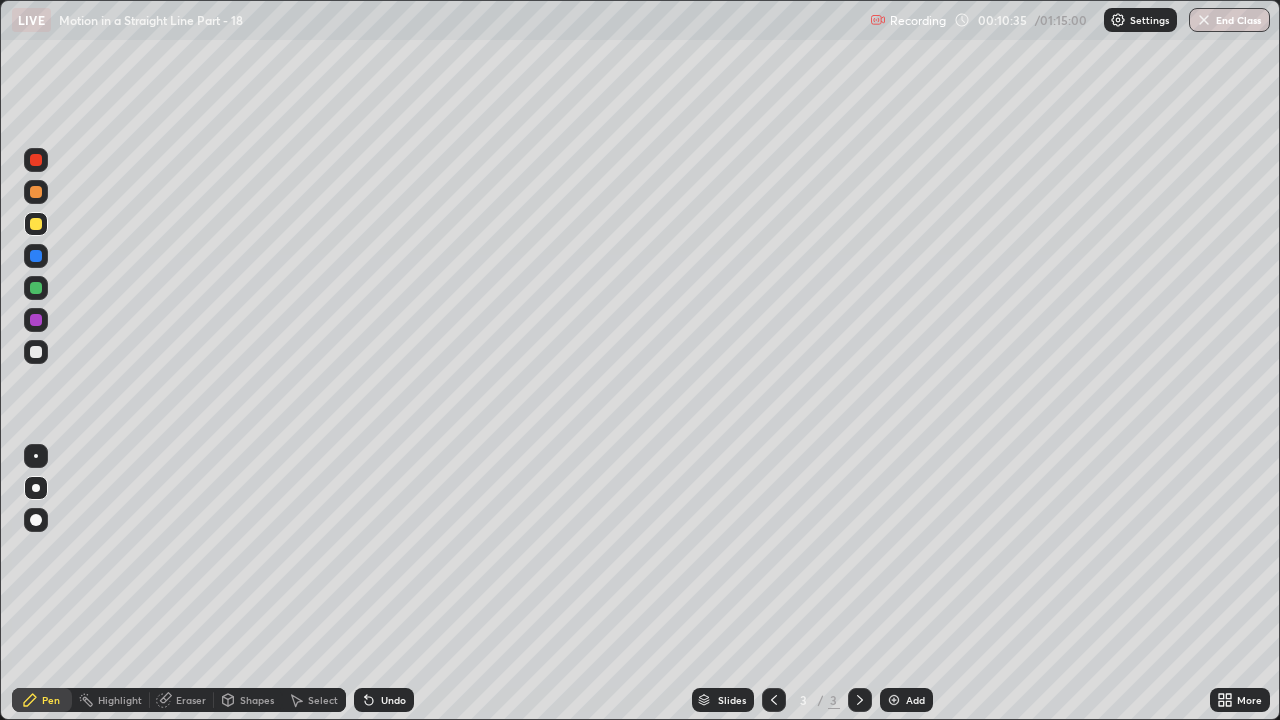 click at bounding box center (36, 352) 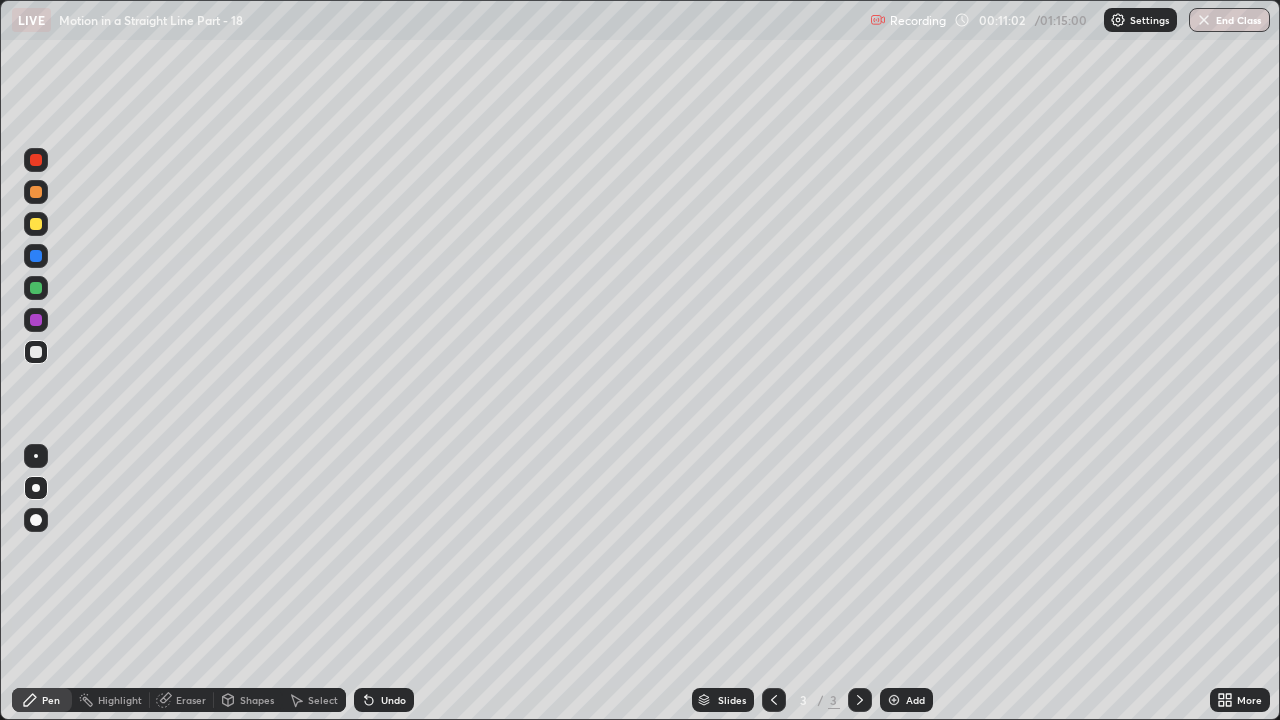 click at bounding box center [36, 320] 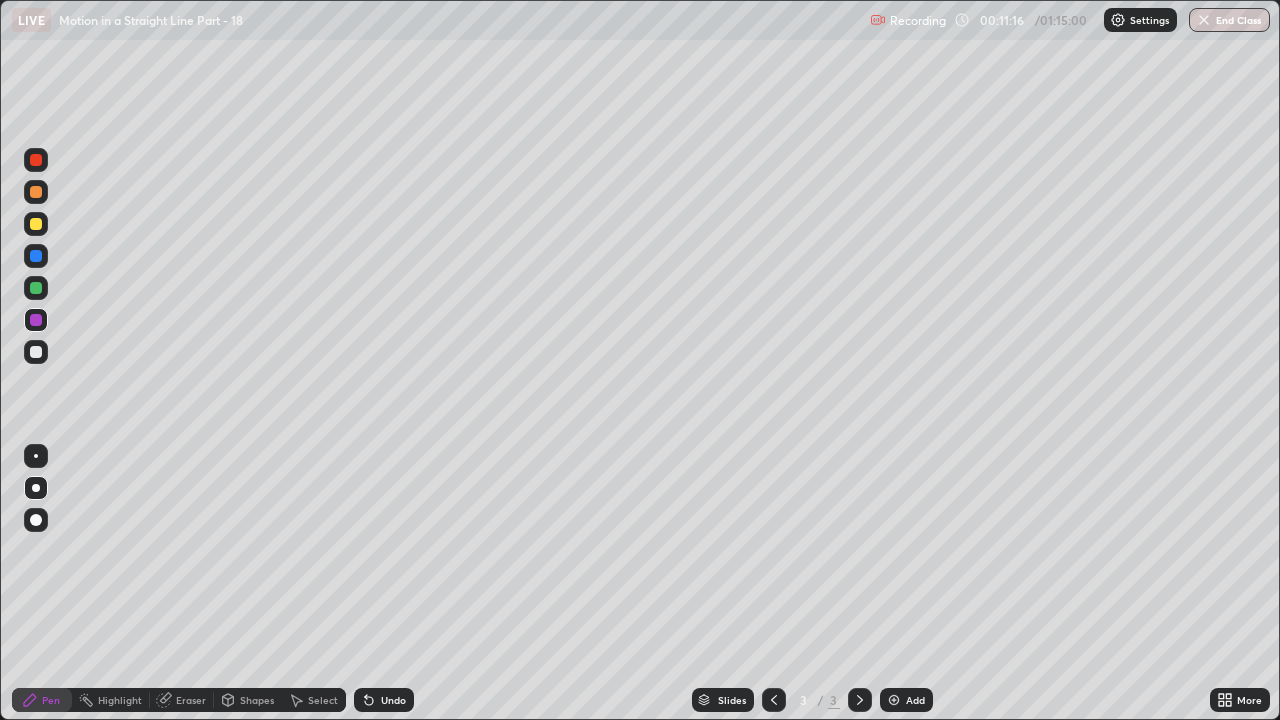click 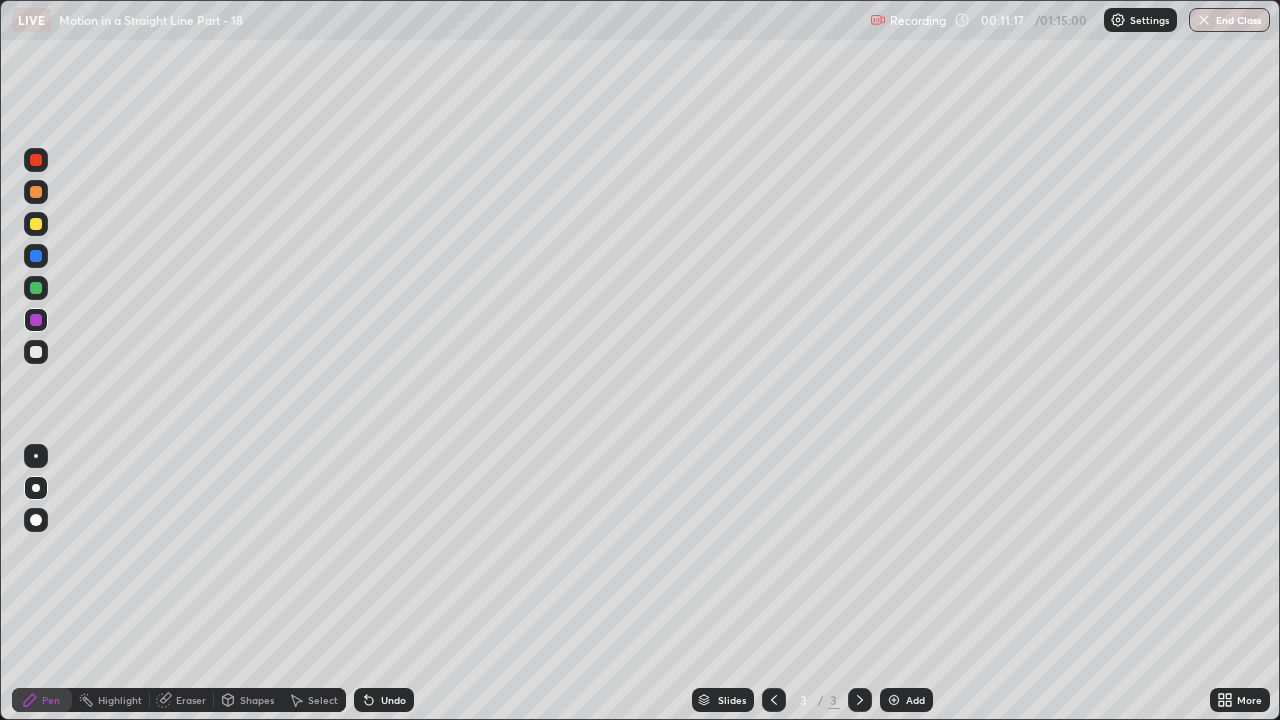 click 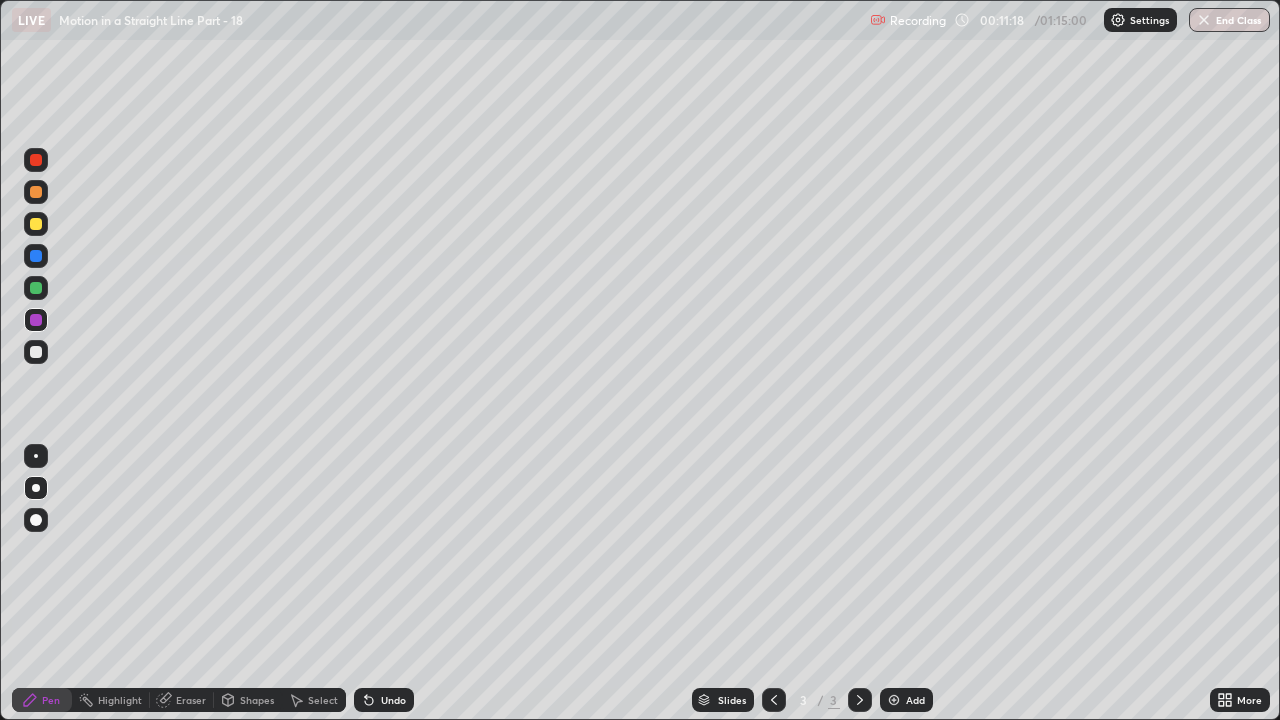 click 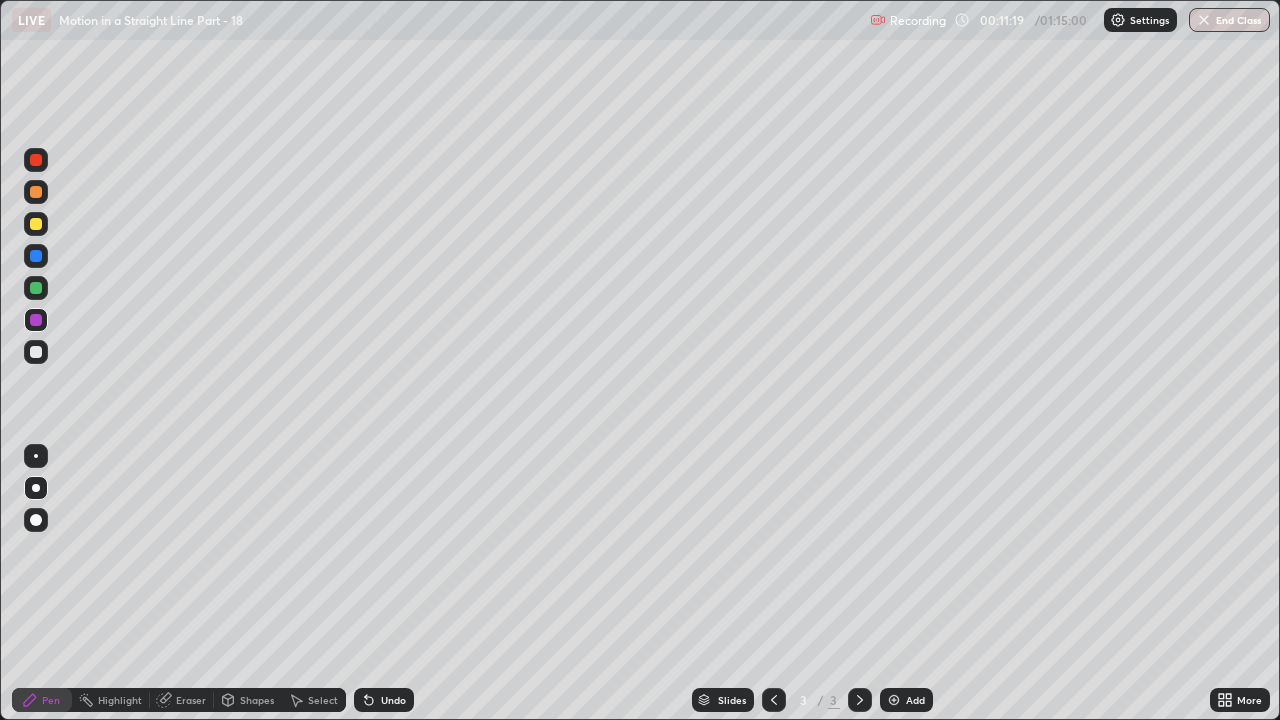 click 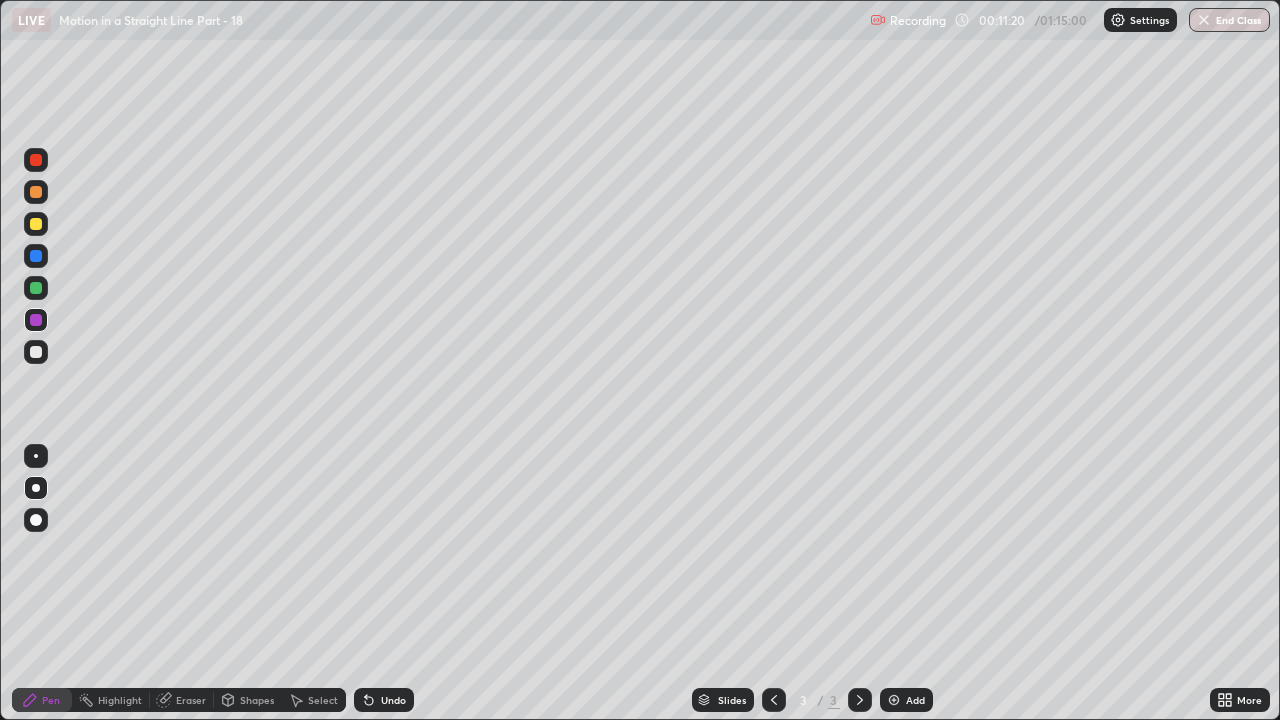 click 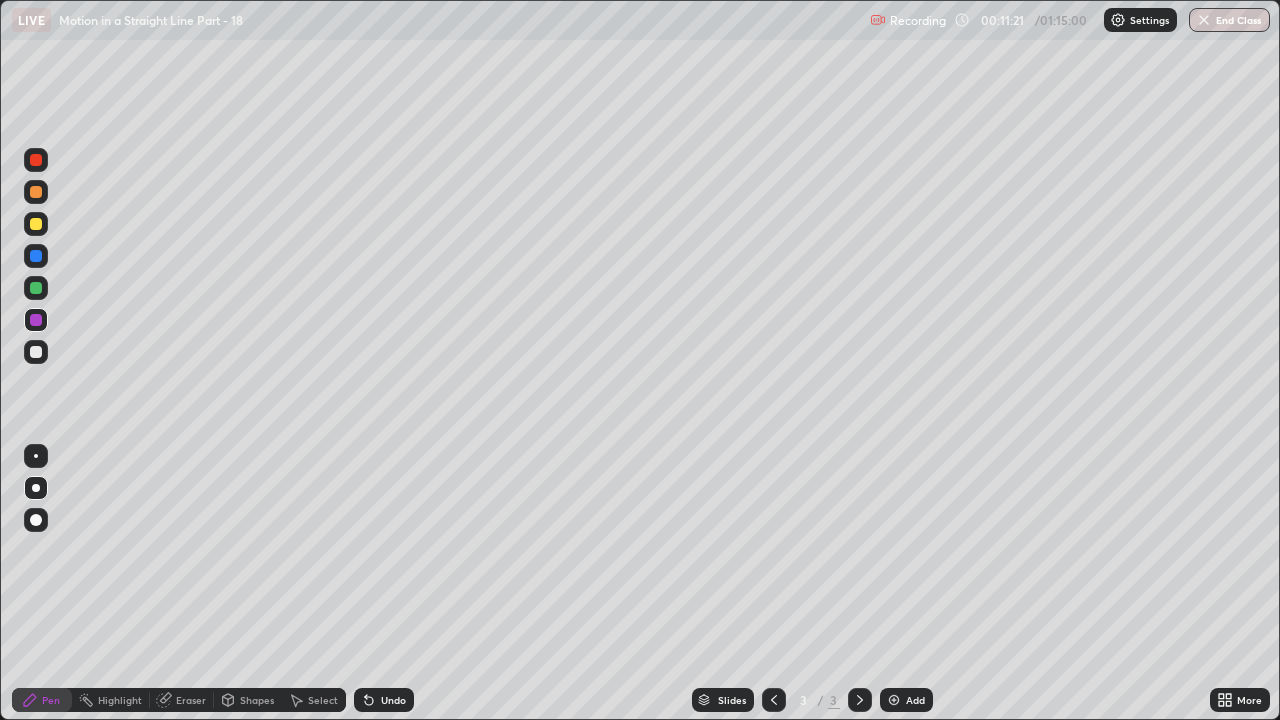 click 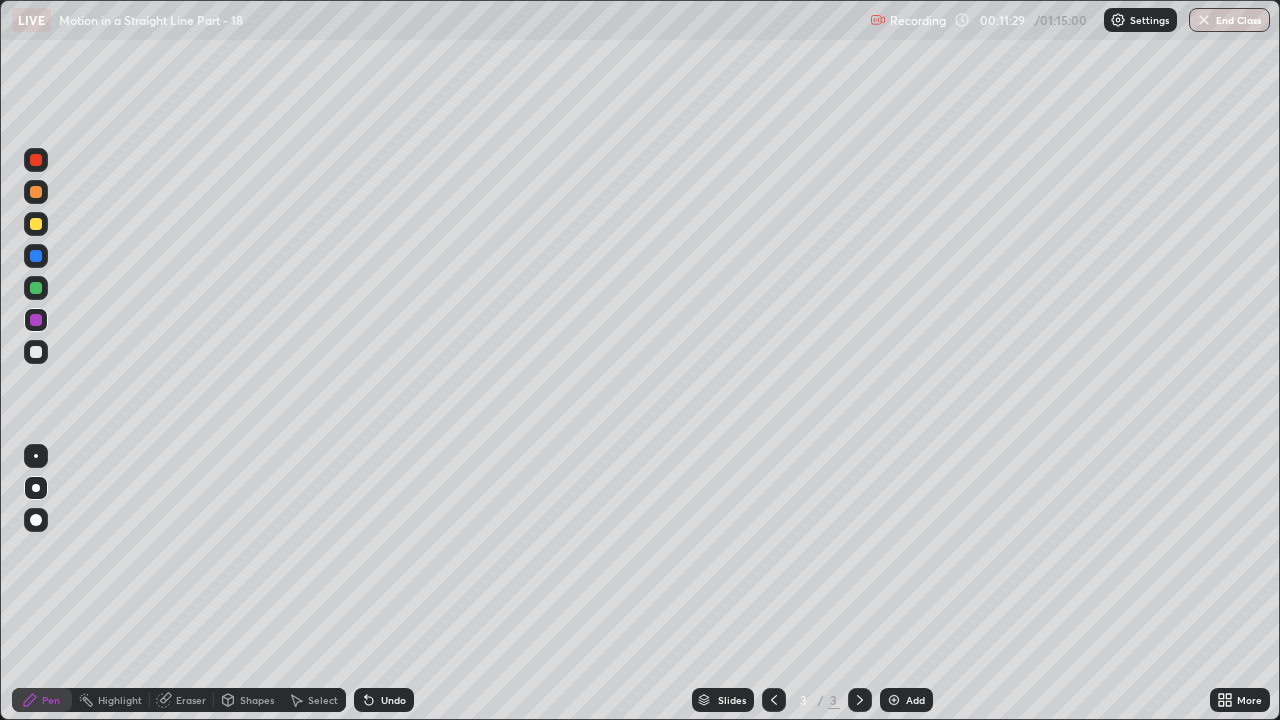 click at bounding box center (36, 288) 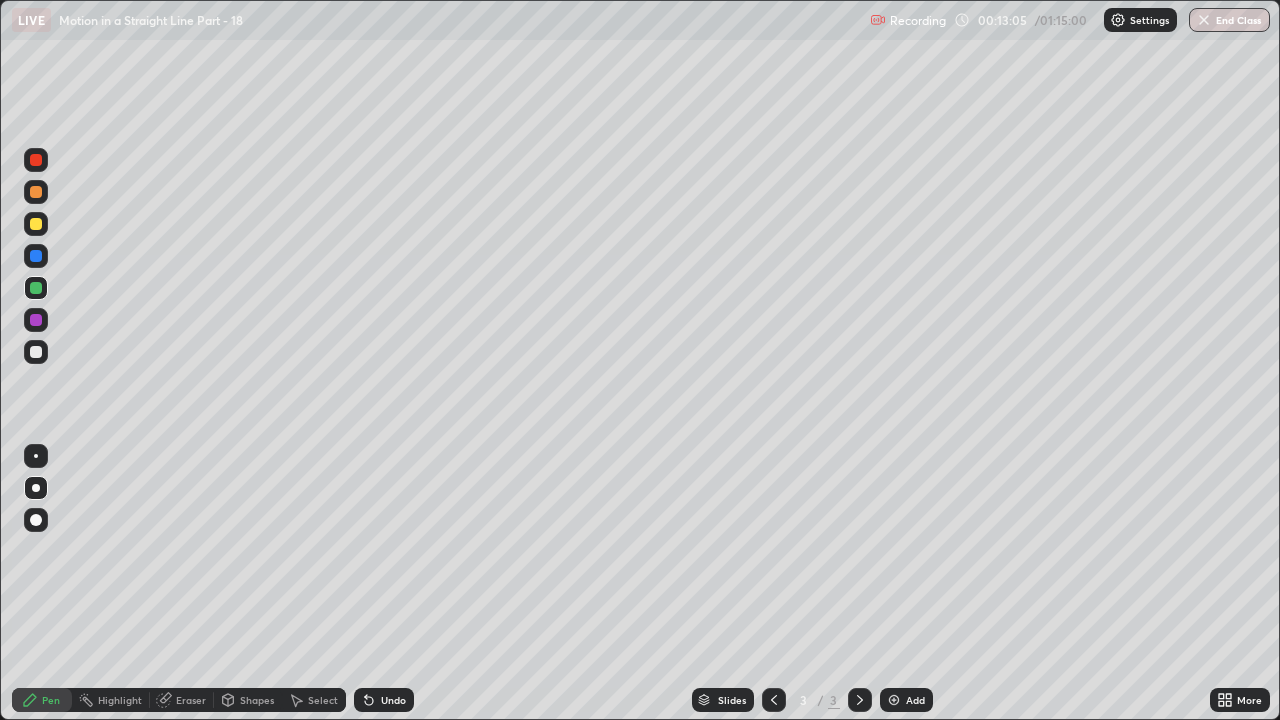 click on "Add" at bounding box center (906, 700) 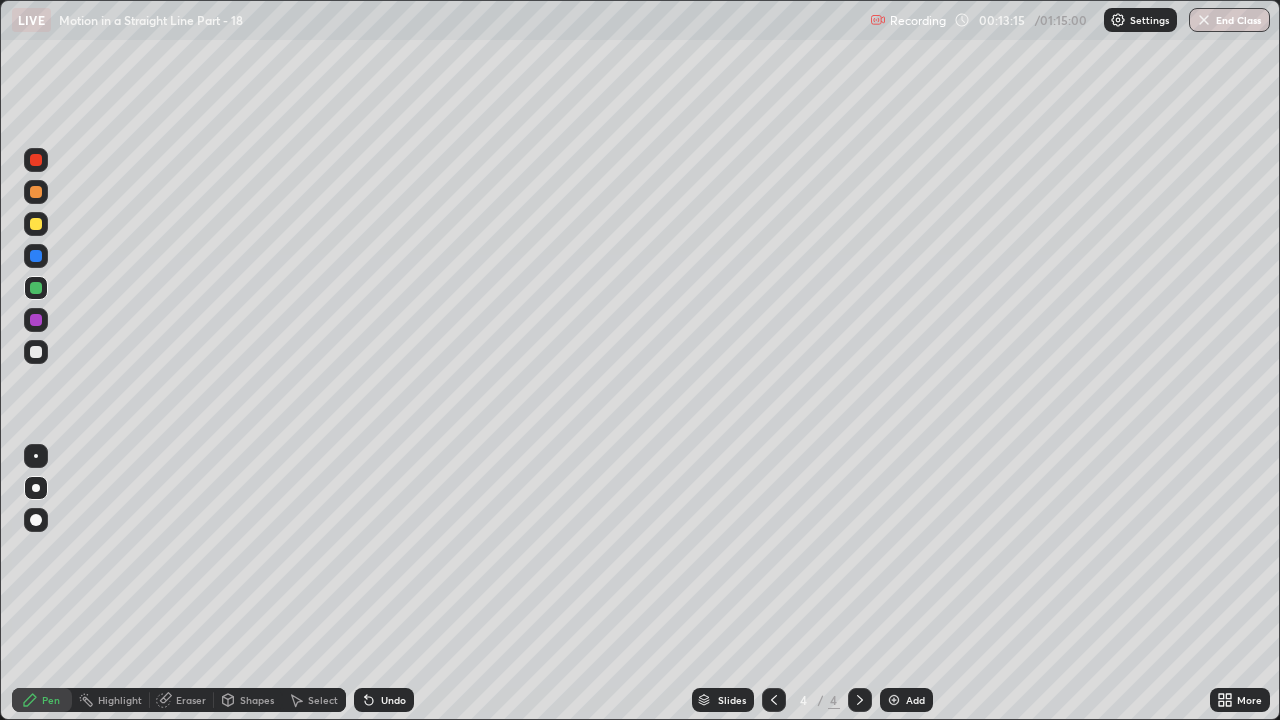 click 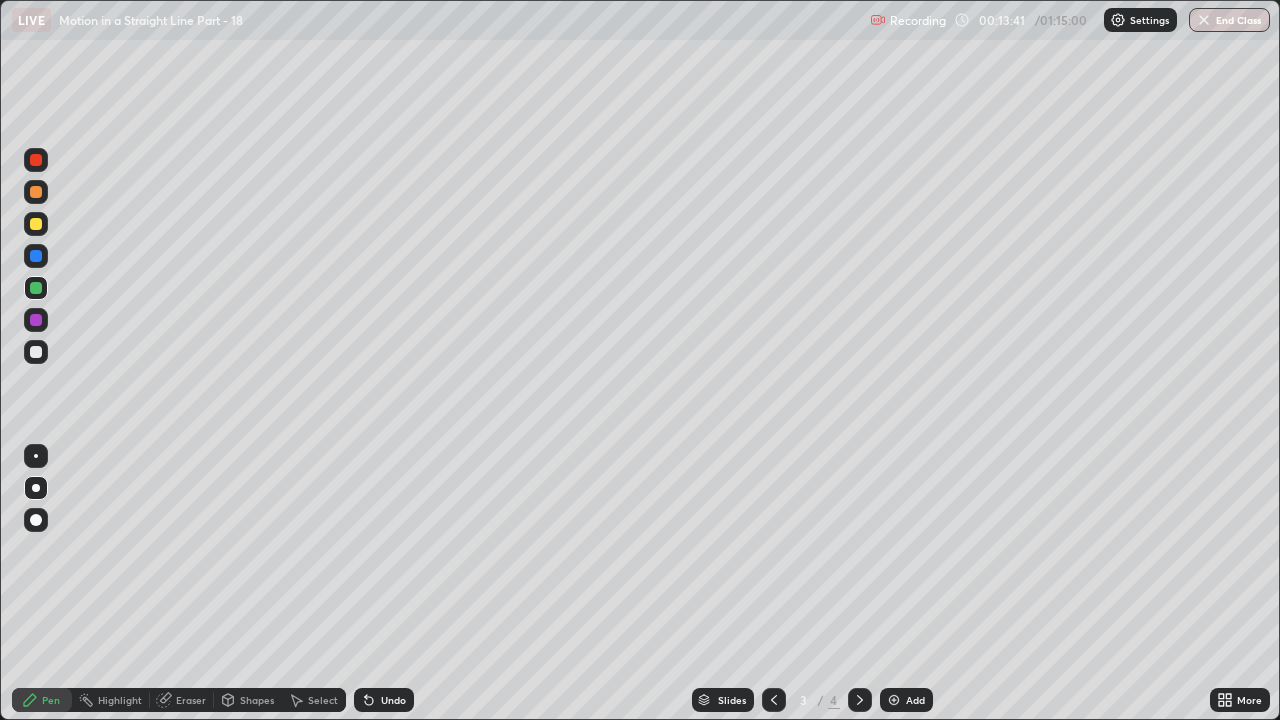 click 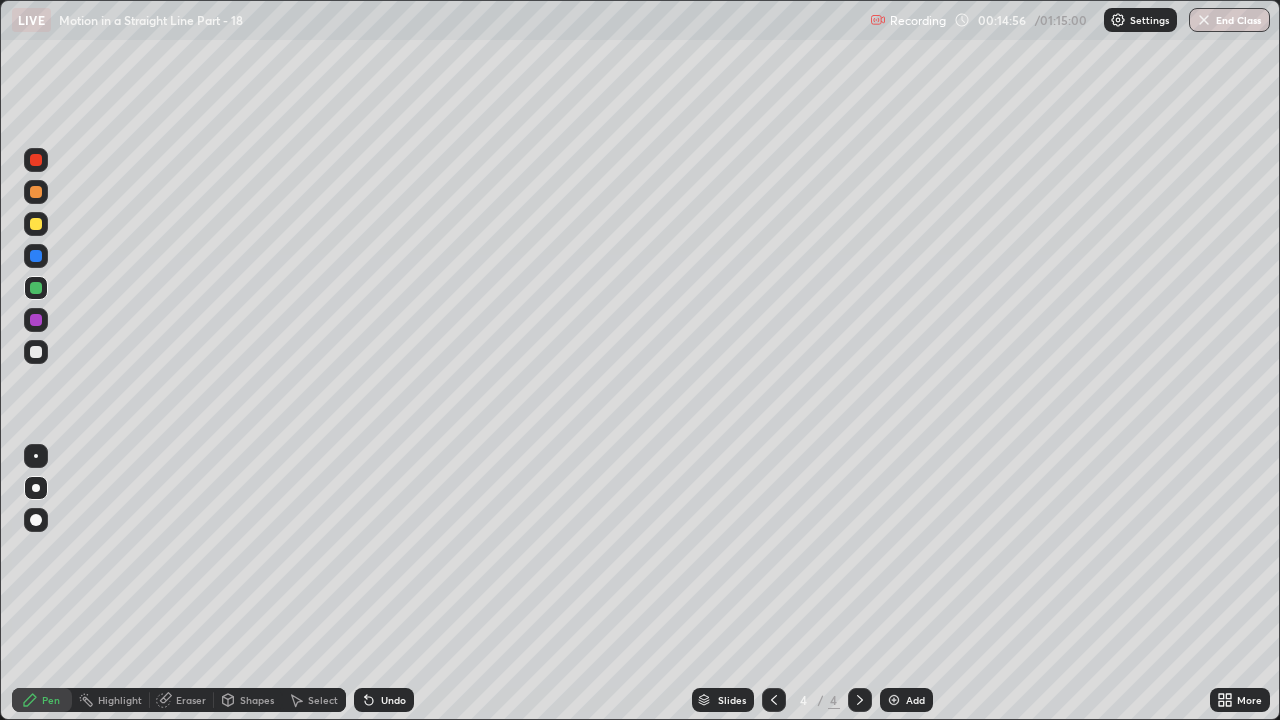 click on "Undo" at bounding box center (393, 700) 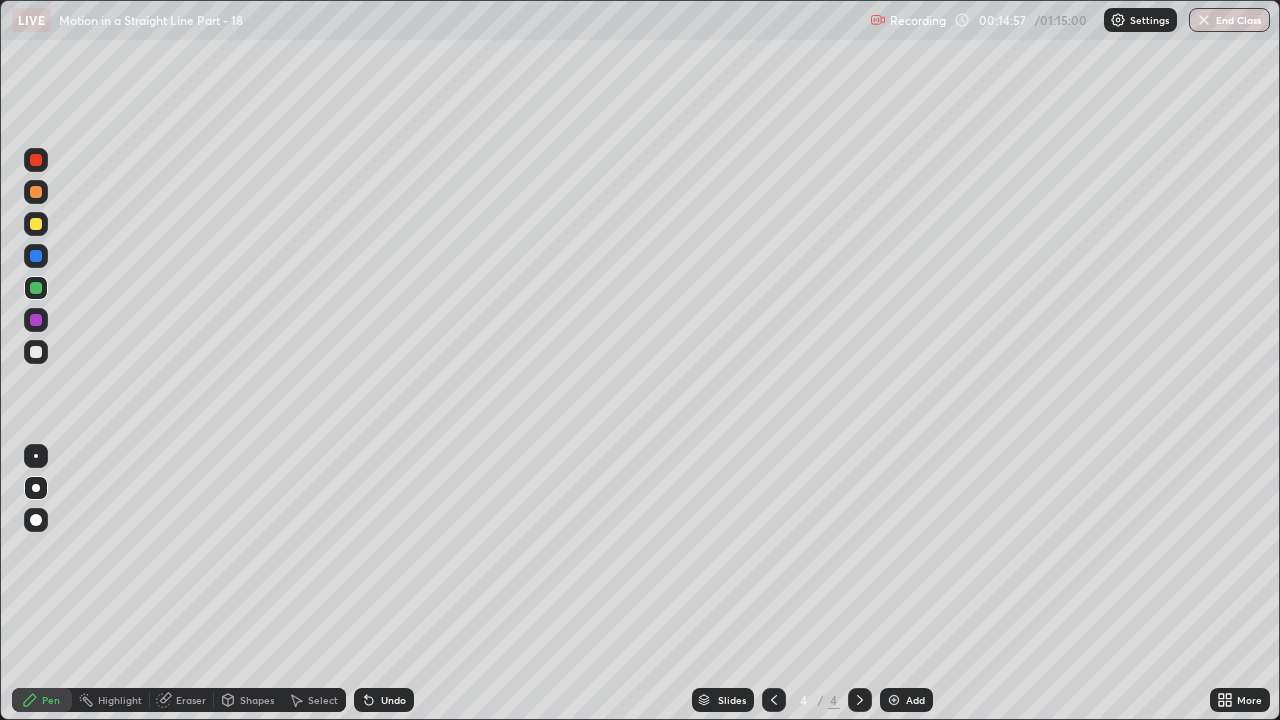 click on "Undo" at bounding box center [384, 700] 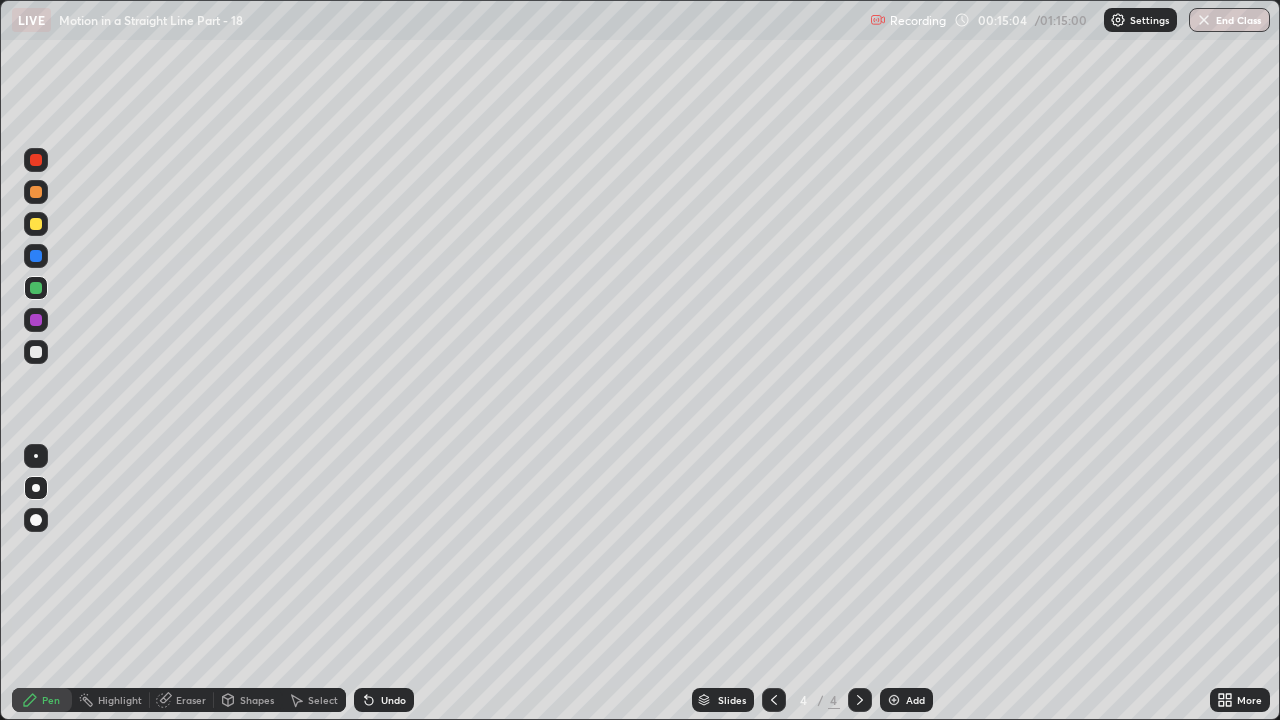 click 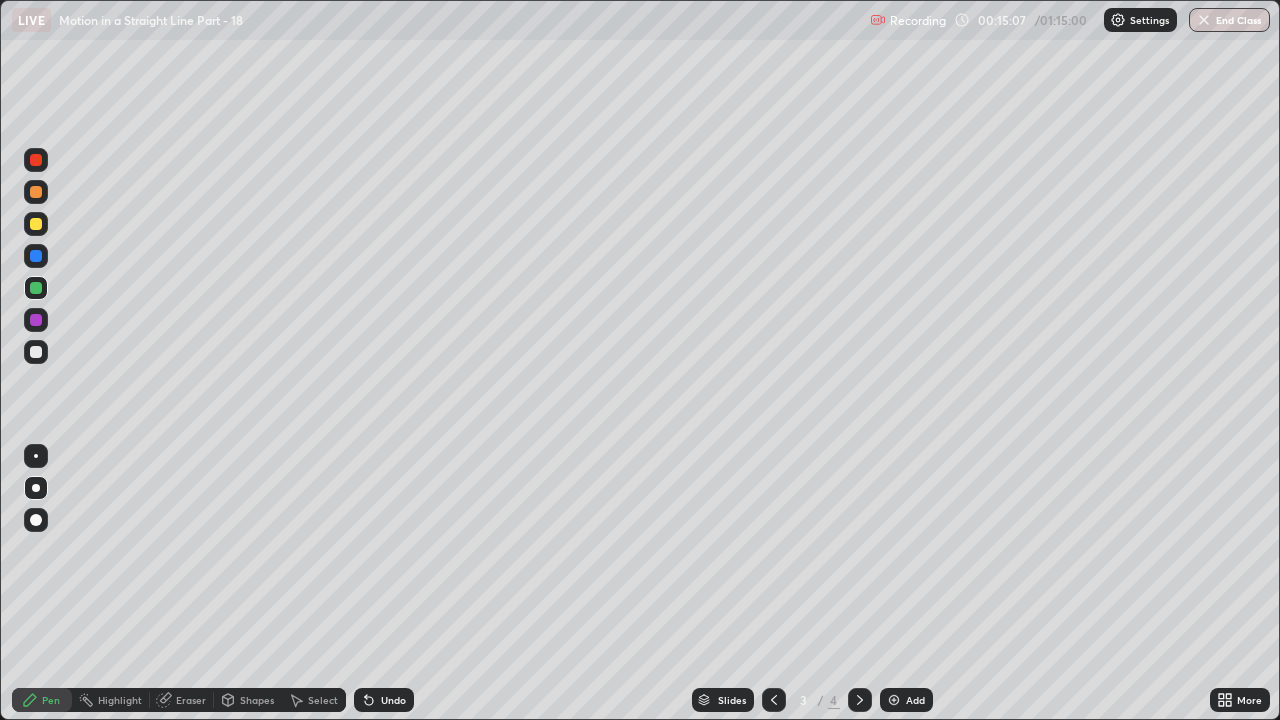 click at bounding box center [36, 224] 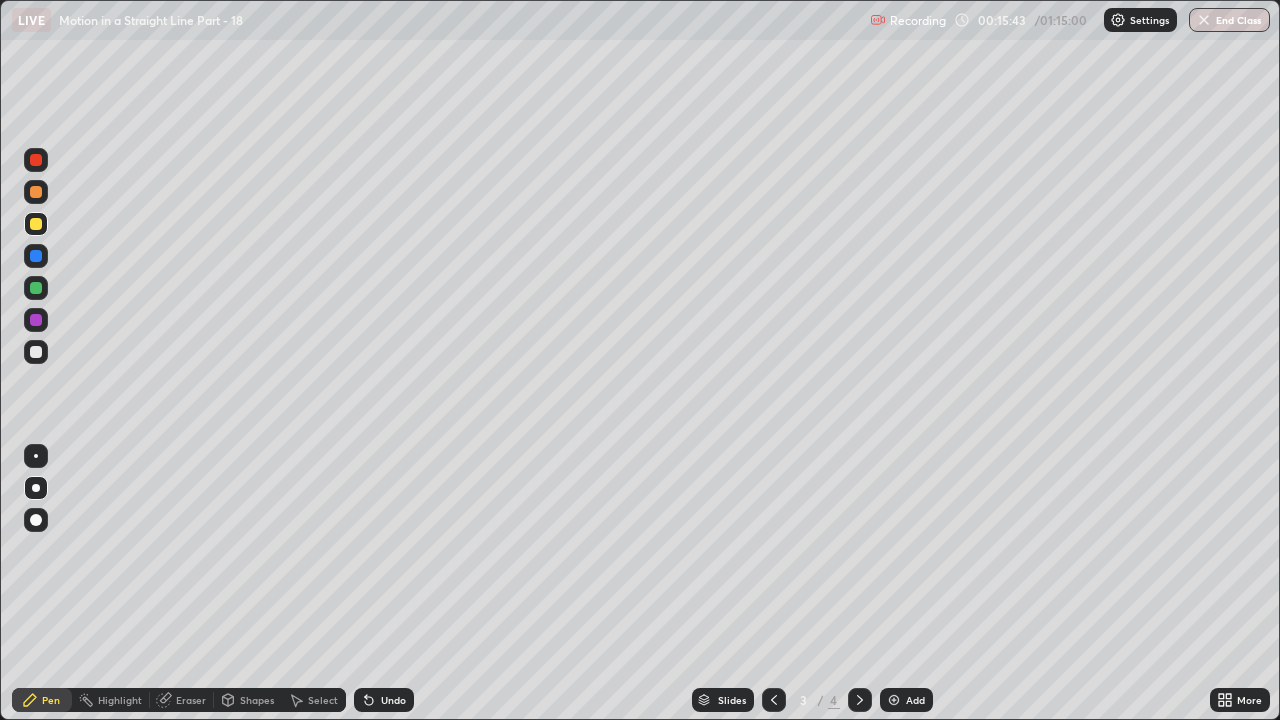 click 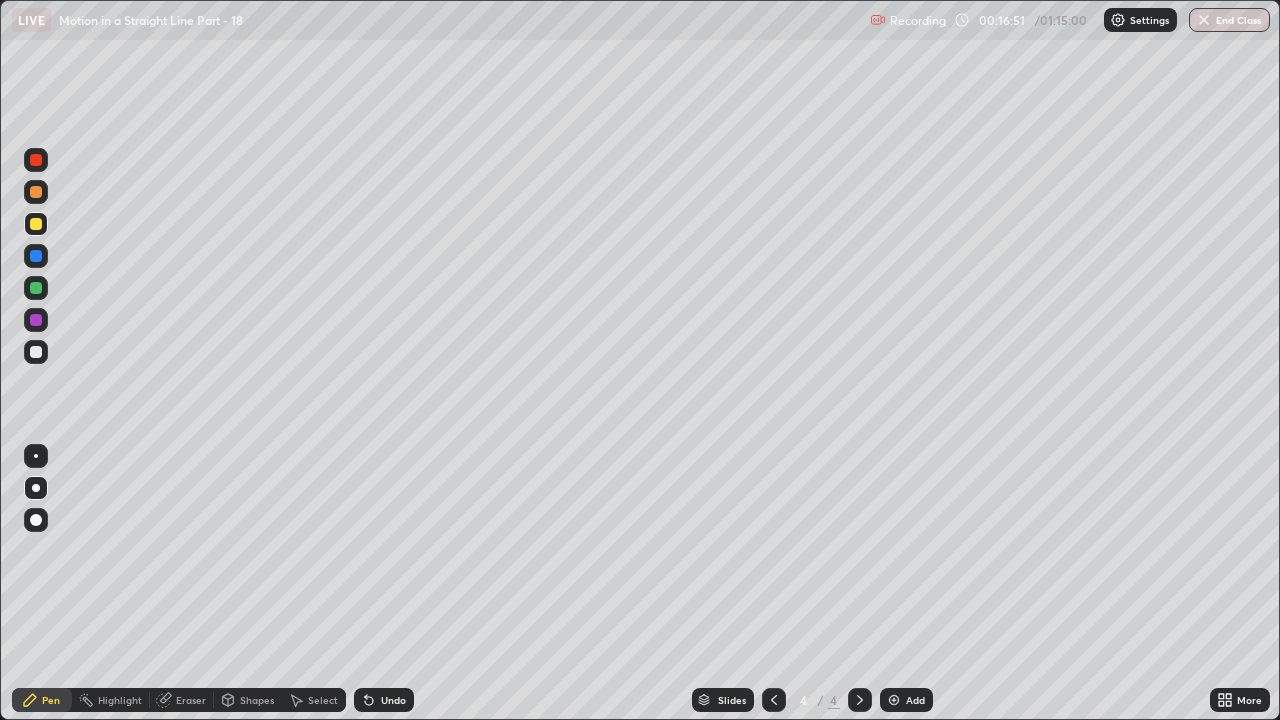 click 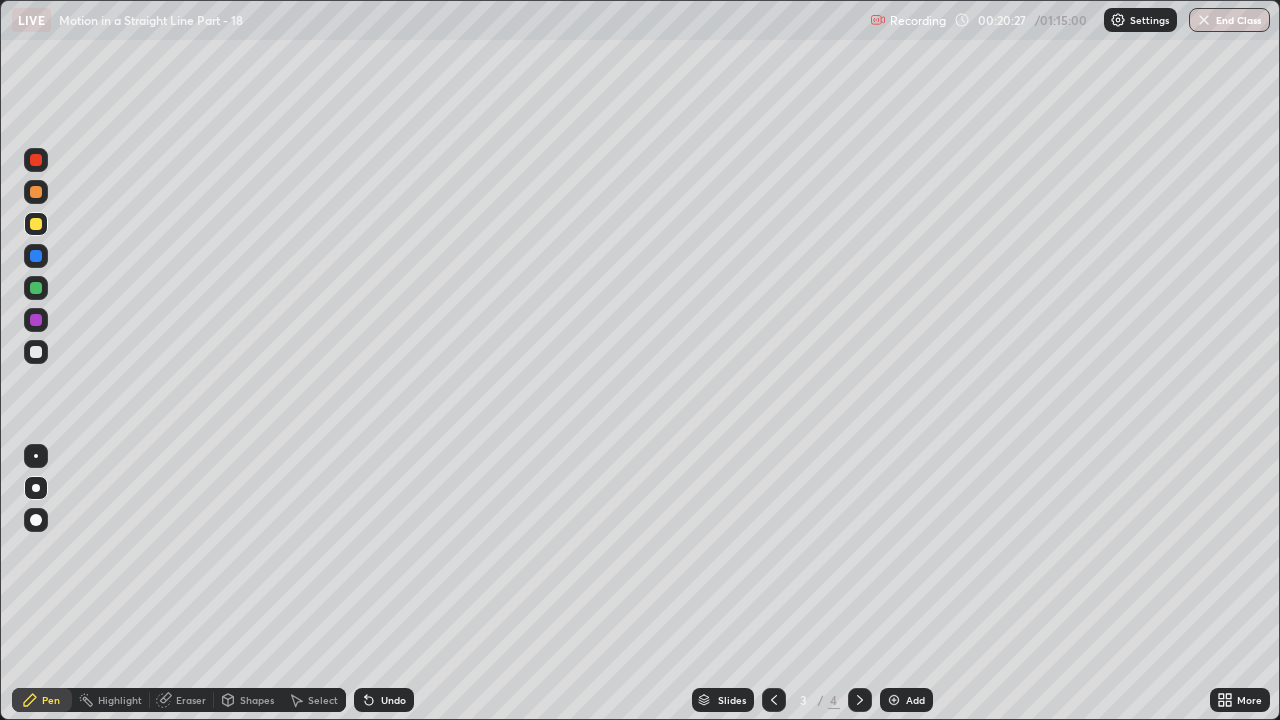 click 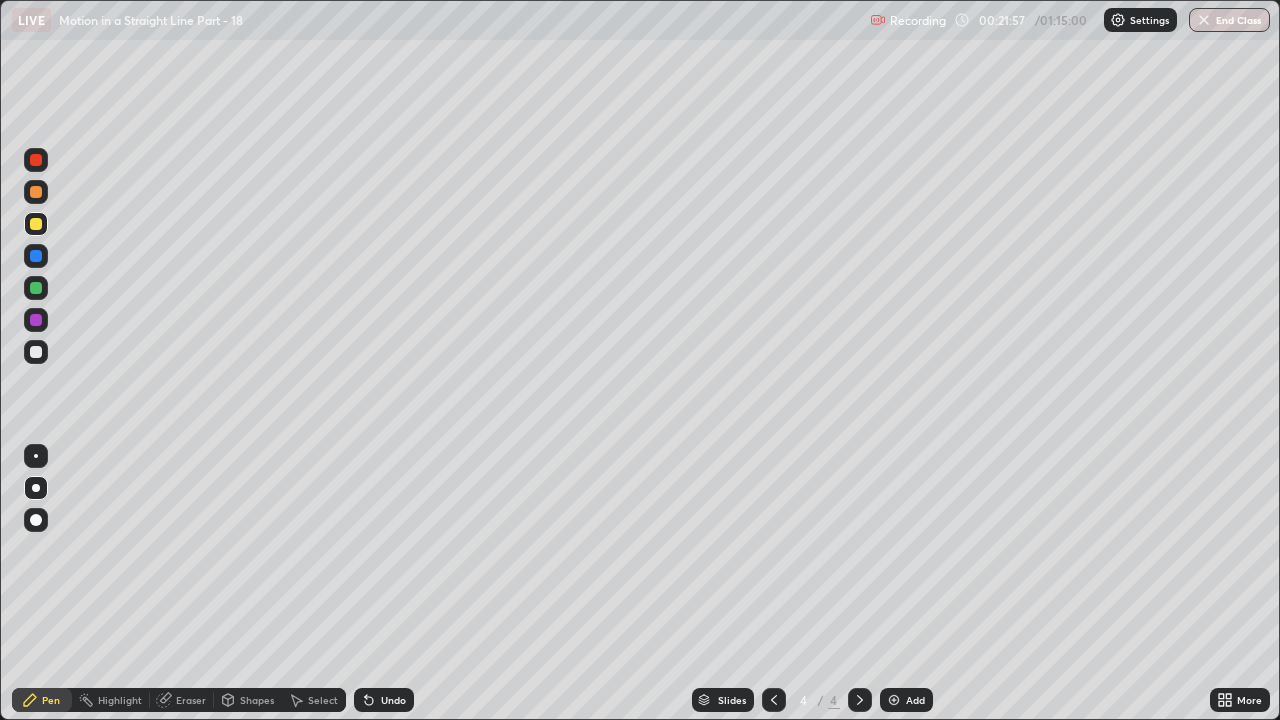 click on "Add" at bounding box center (906, 700) 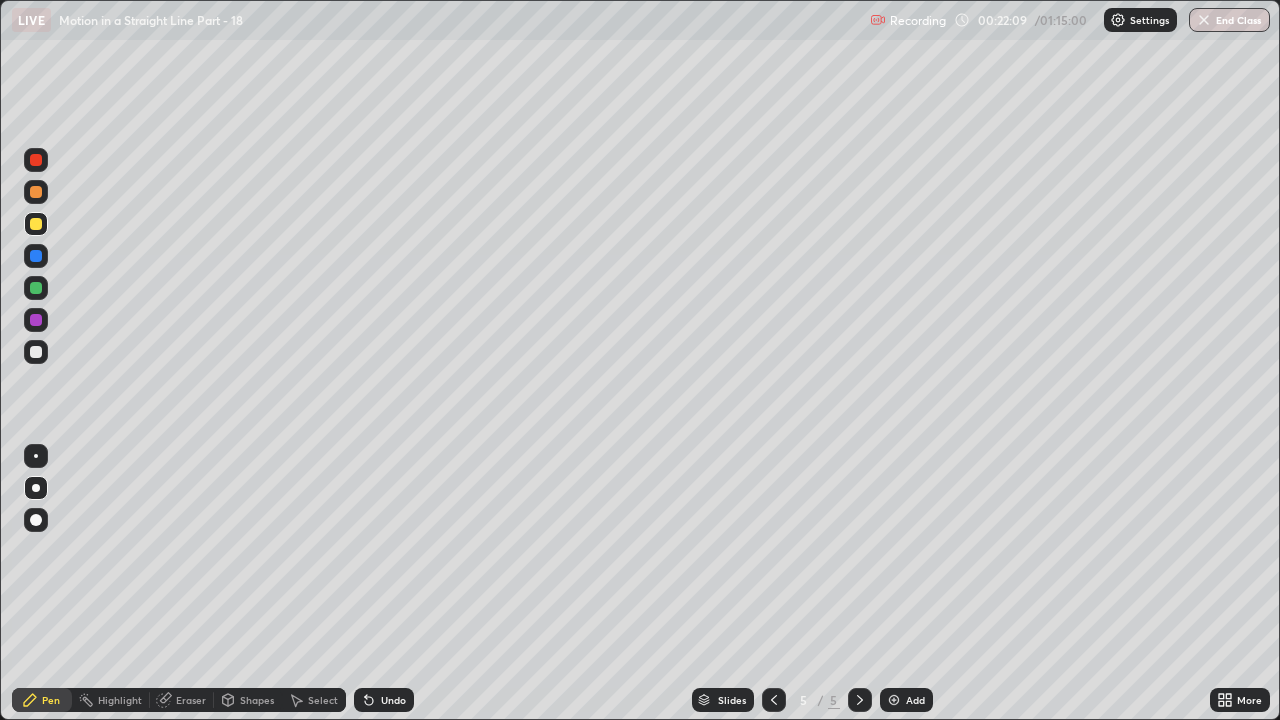 click on "Undo" at bounding box center (384, 700) 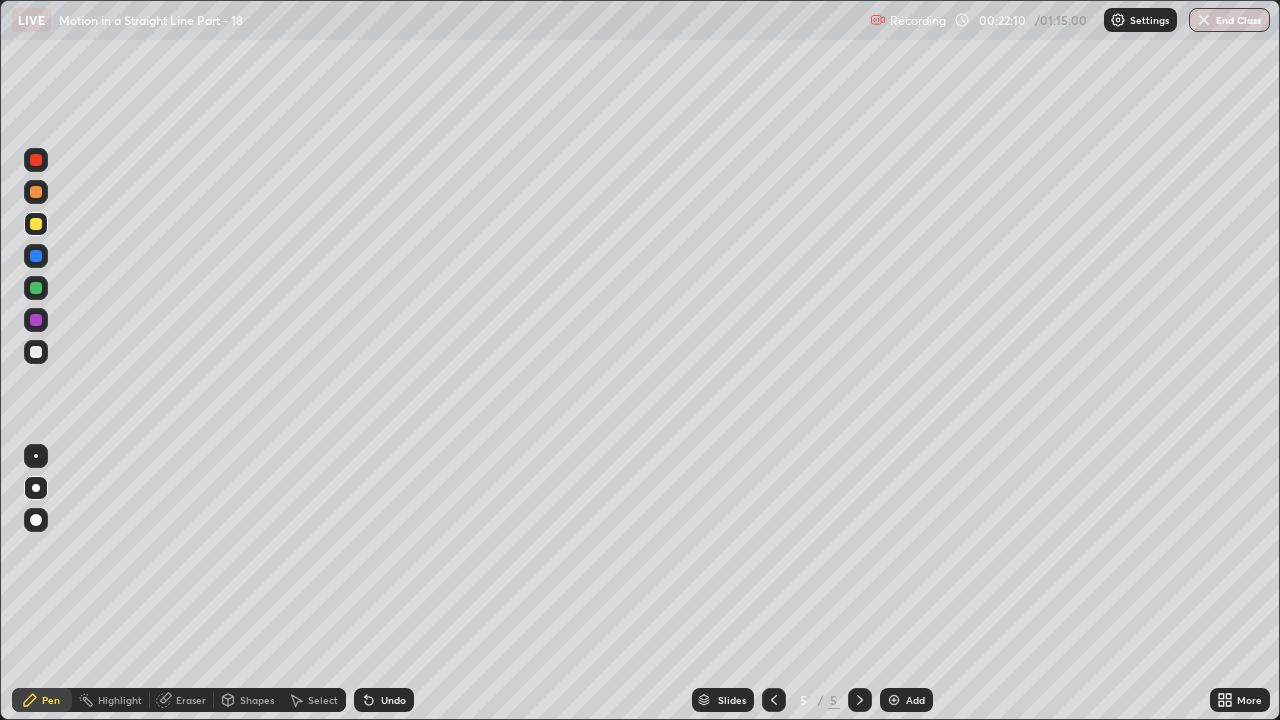 click at bounding box center (36, 352) 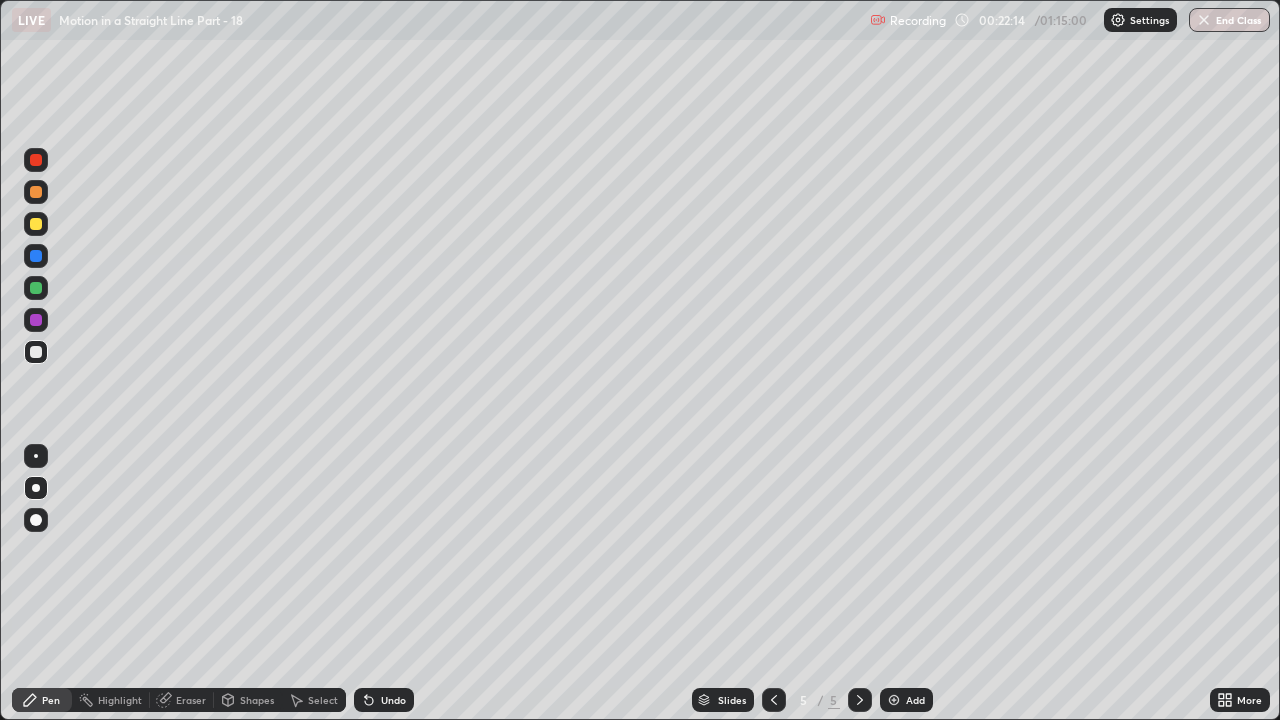 click at bounding box center (36, 320) 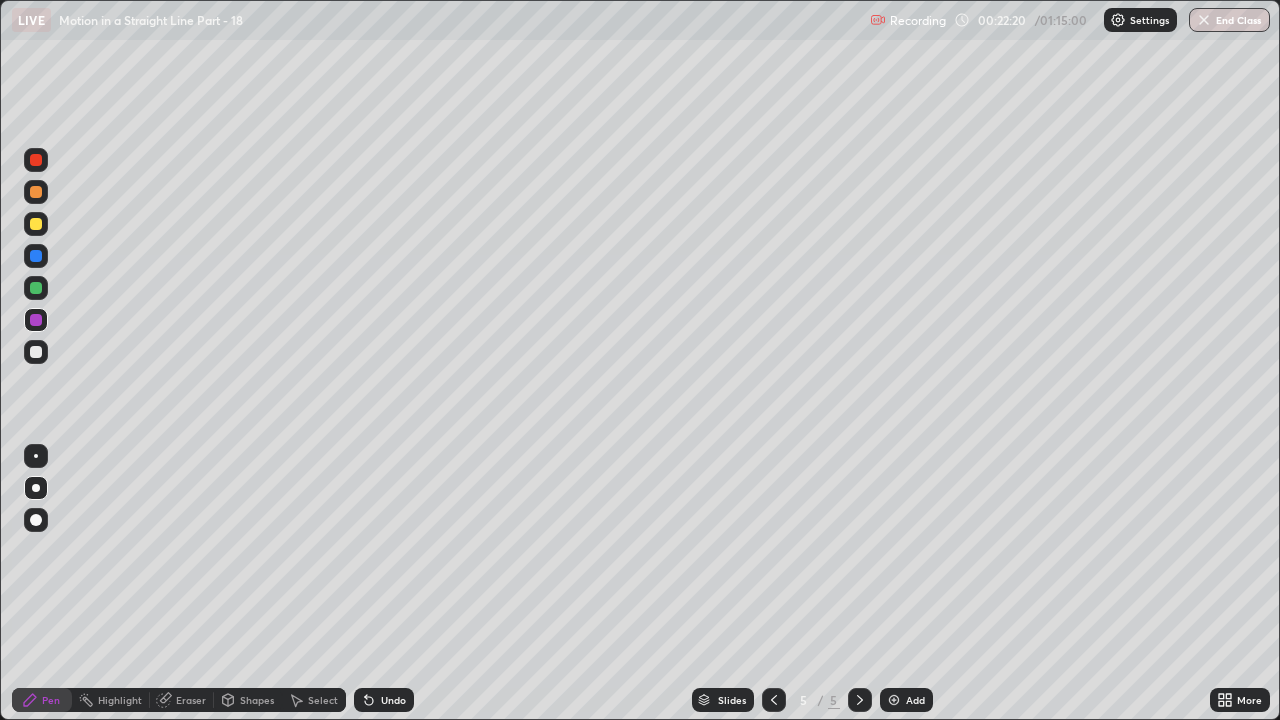 click at bounding box center [36, 352] 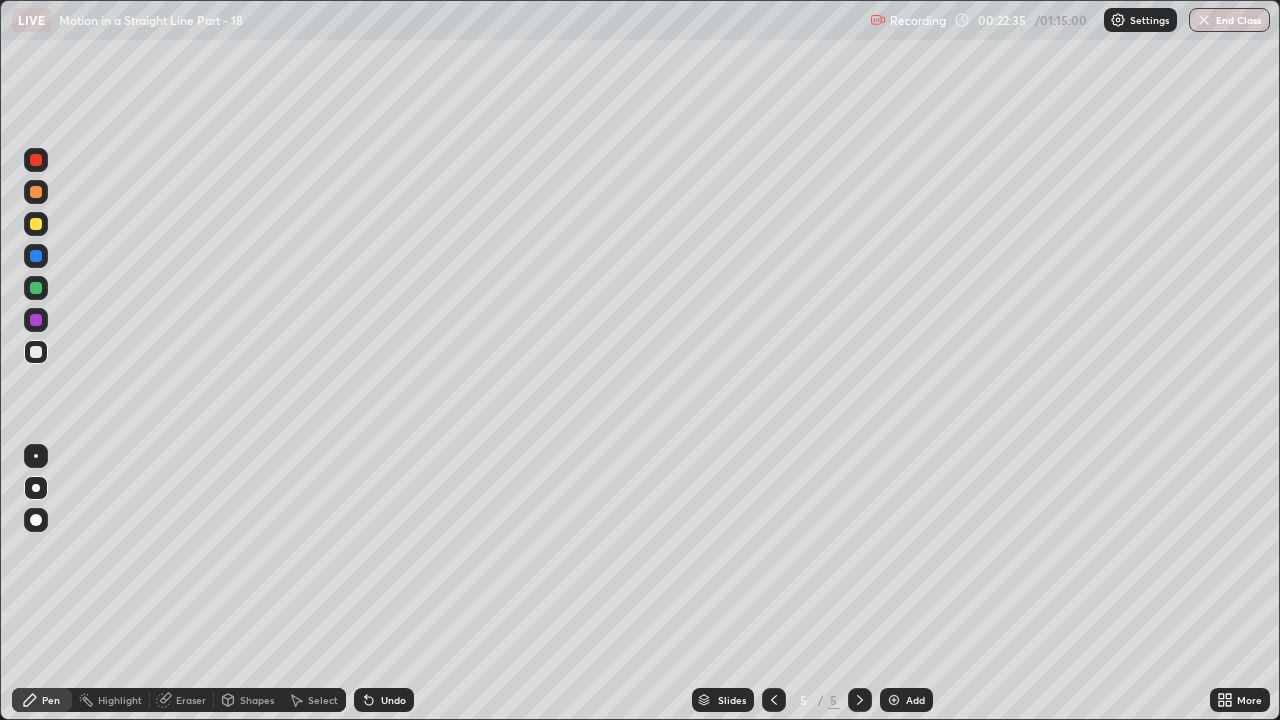 click at bounding box center [36, 320] 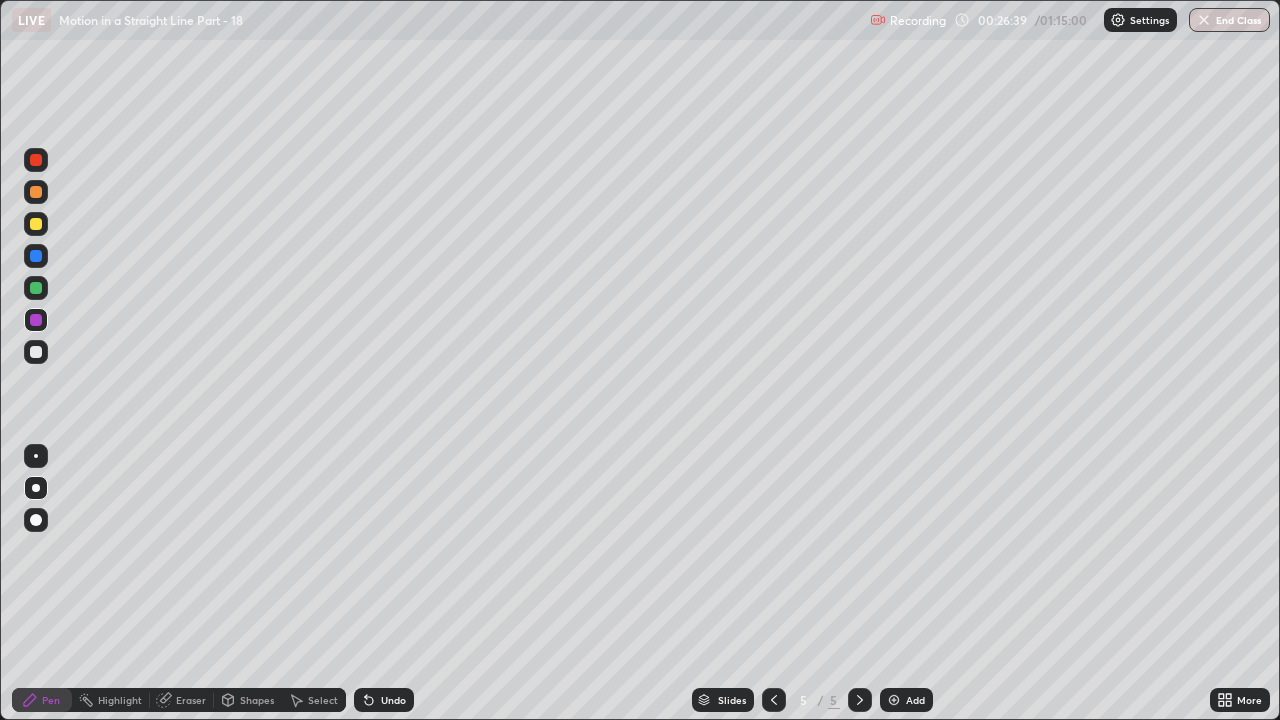 click at bounding box center [36, 224] 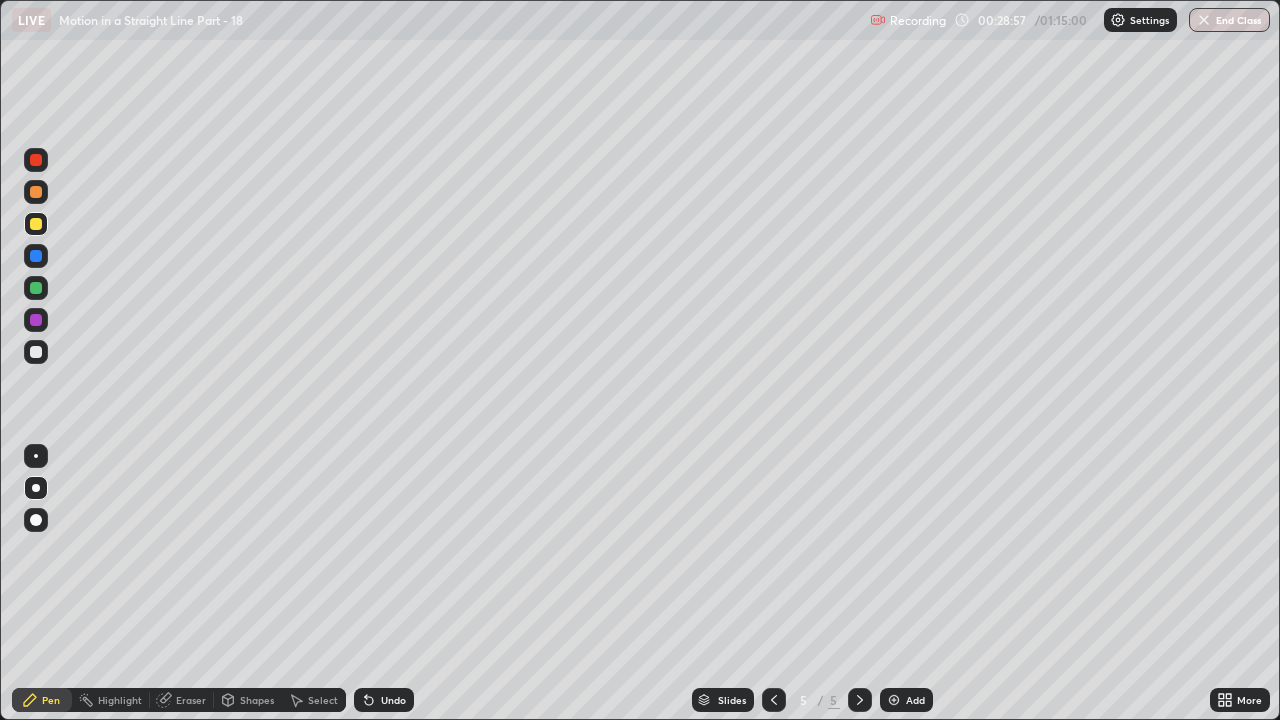 click at bounding box center [36, 256] 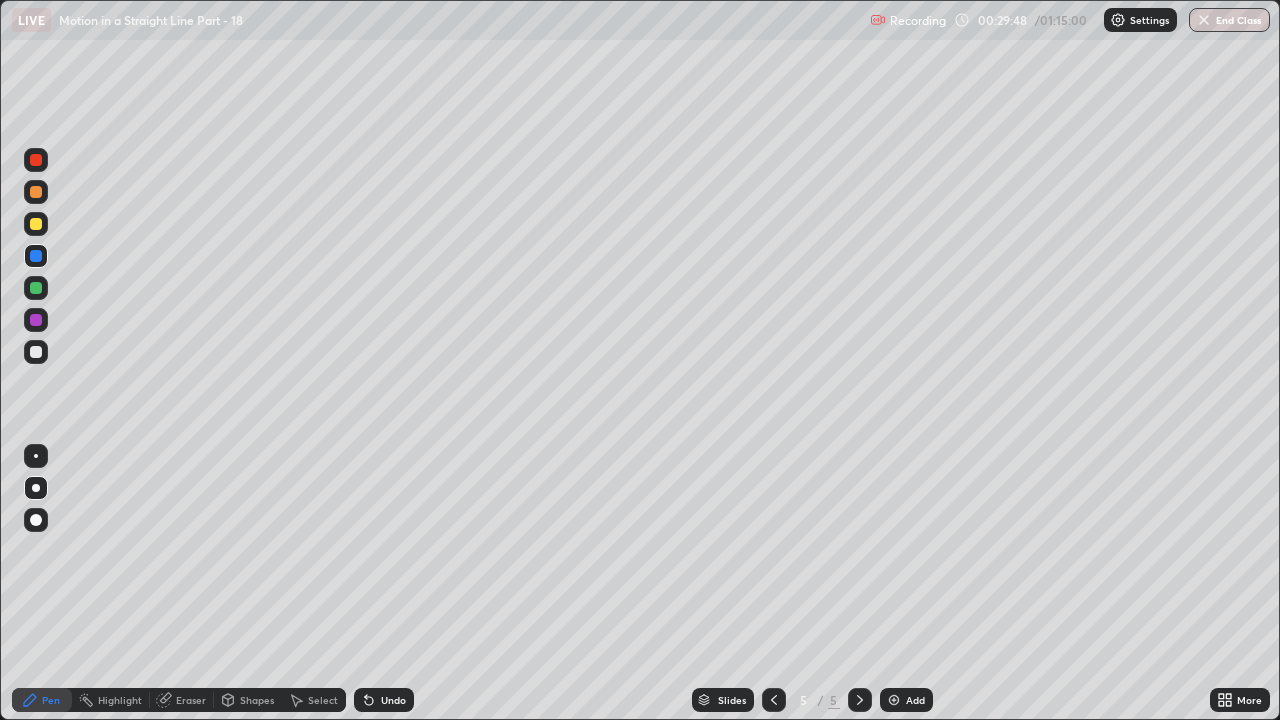 click at bounding box center (36, 224) 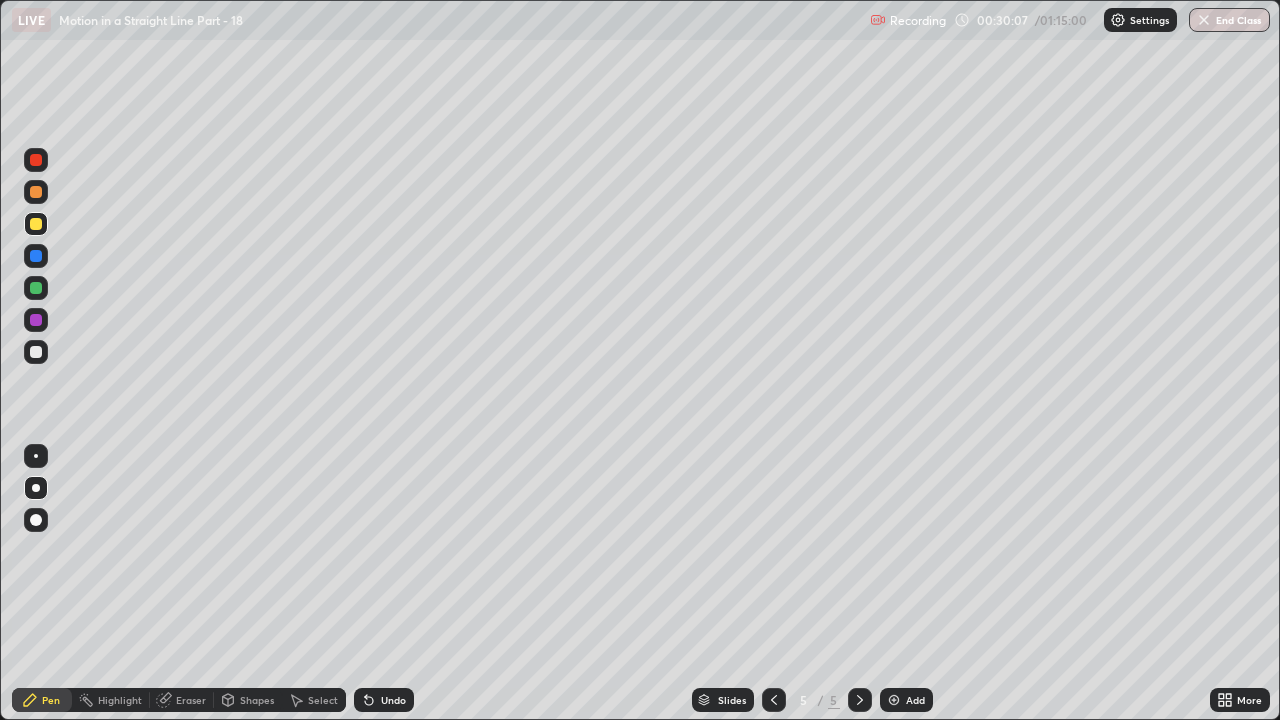 click at bounding box center [36, 320] 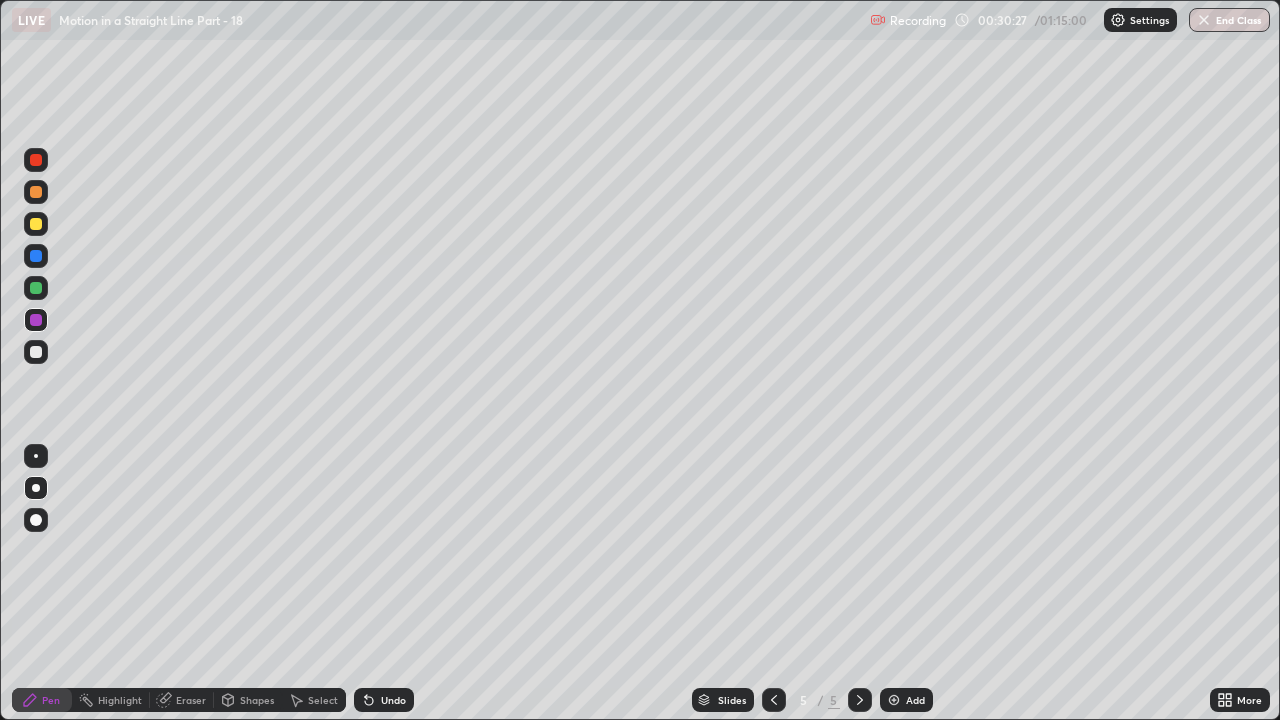 click at bounding box center (36, 288) 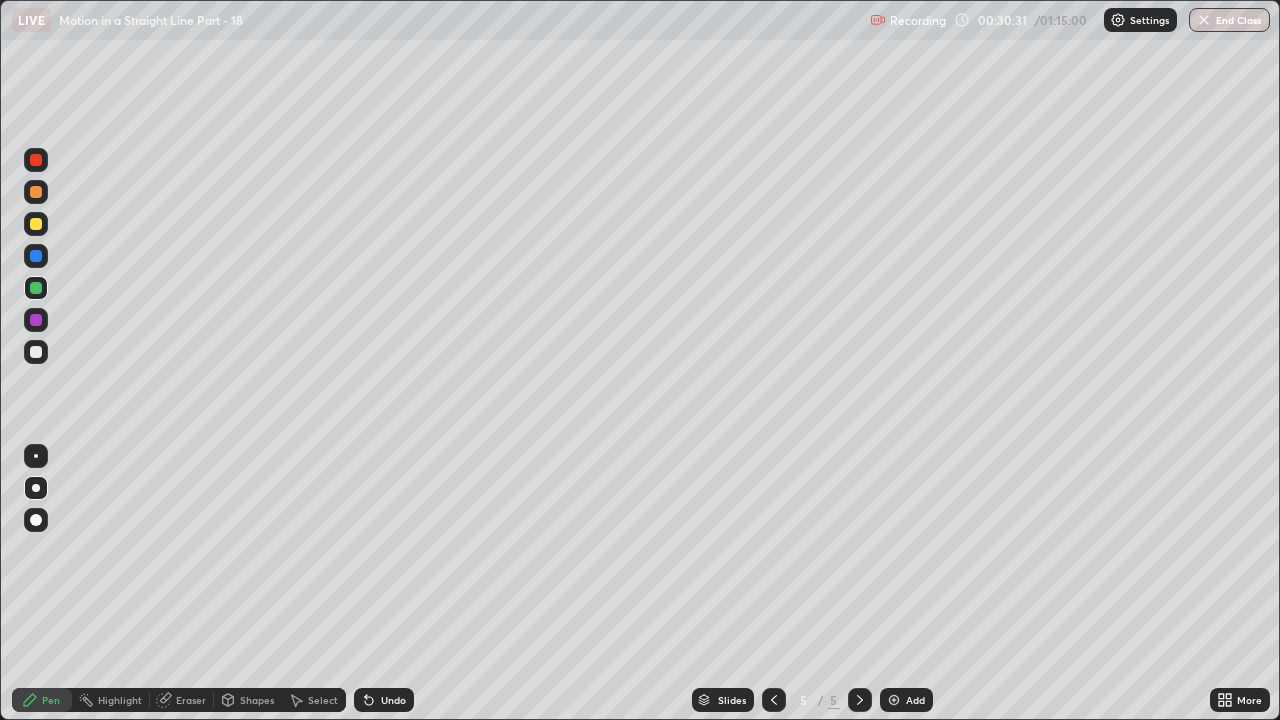 click on "Eraser" at bounding box center (182, 700) 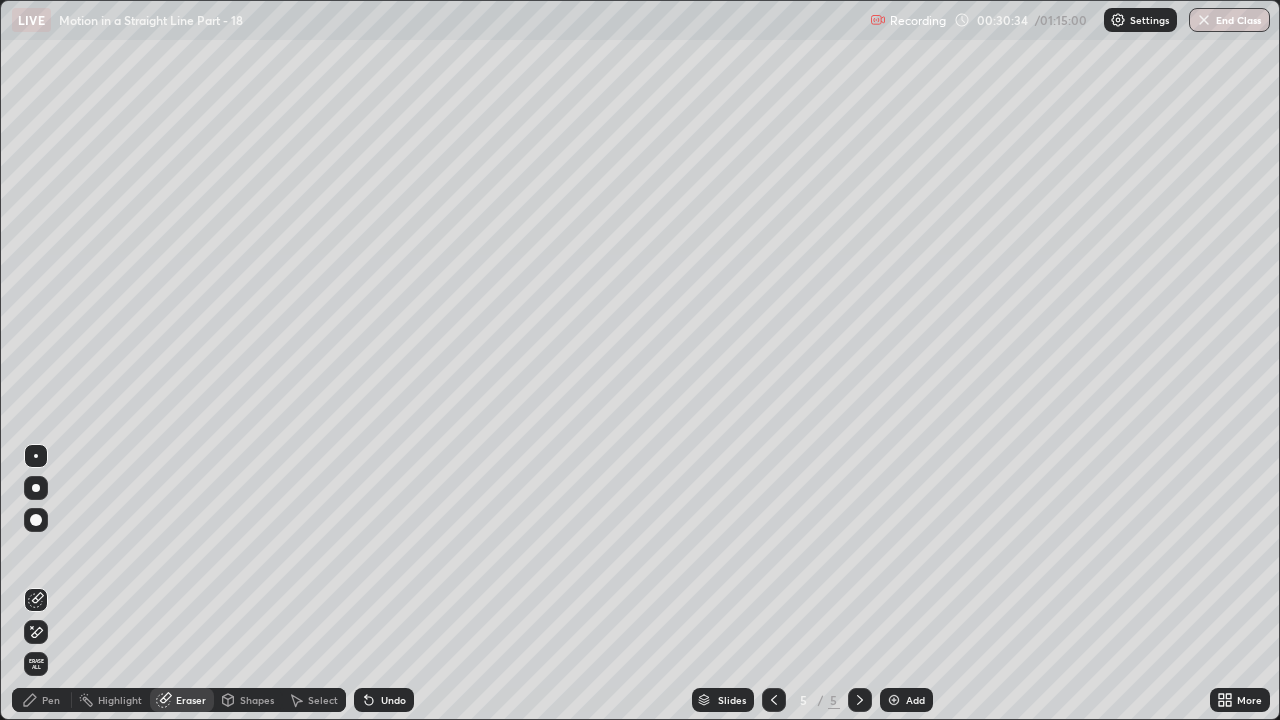 click on "Pen" at bounding box center (51, 700) 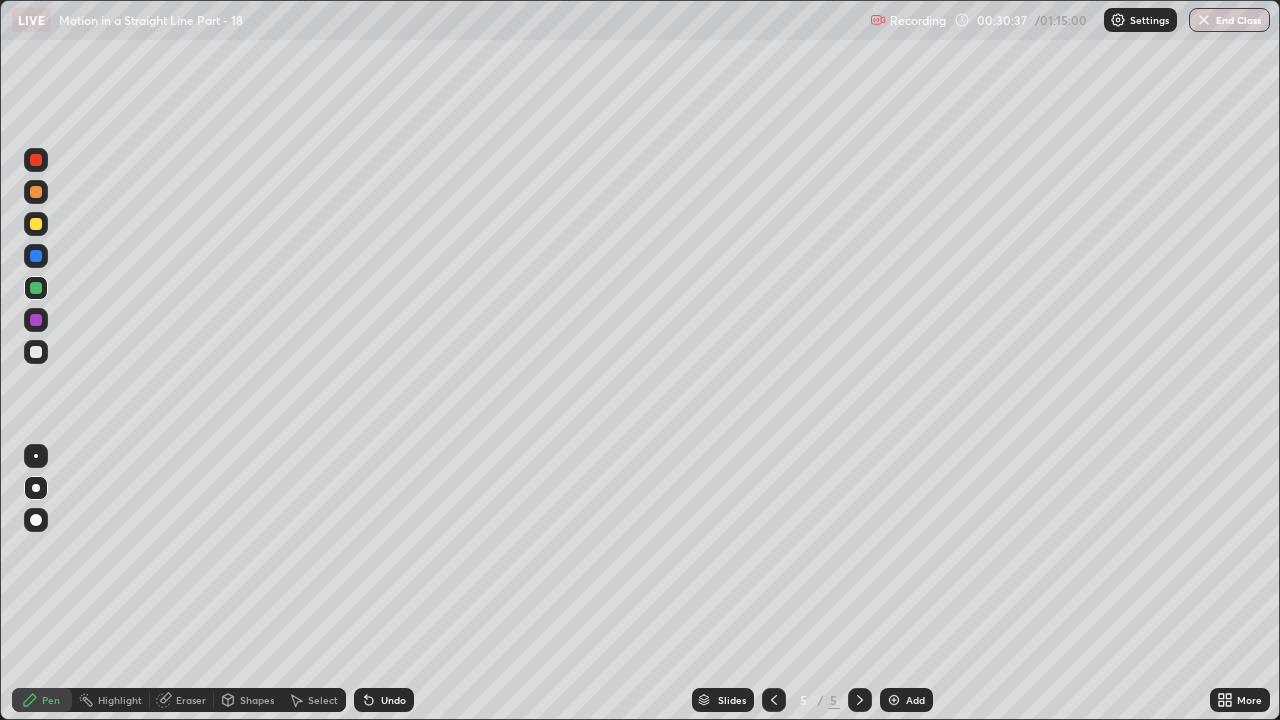 click on "Eraser" at bounding box center [191, 700] 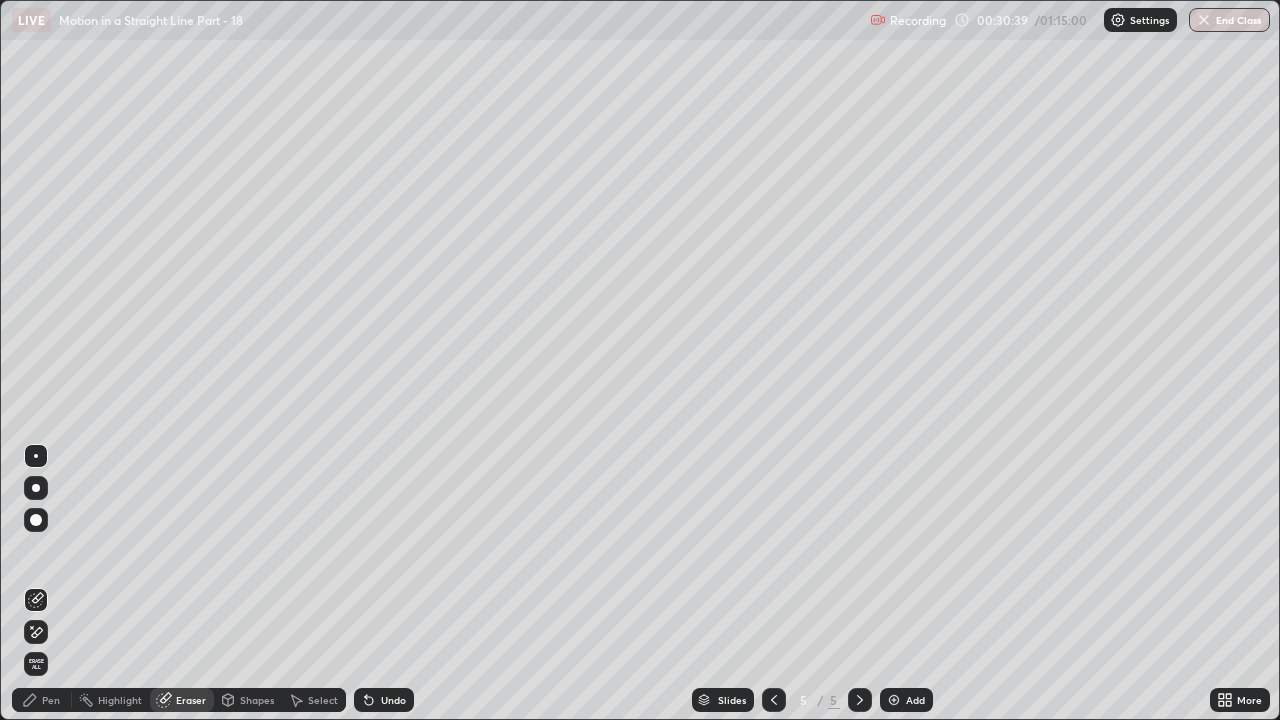 click on "Pen" at bounding box center (51, 700) 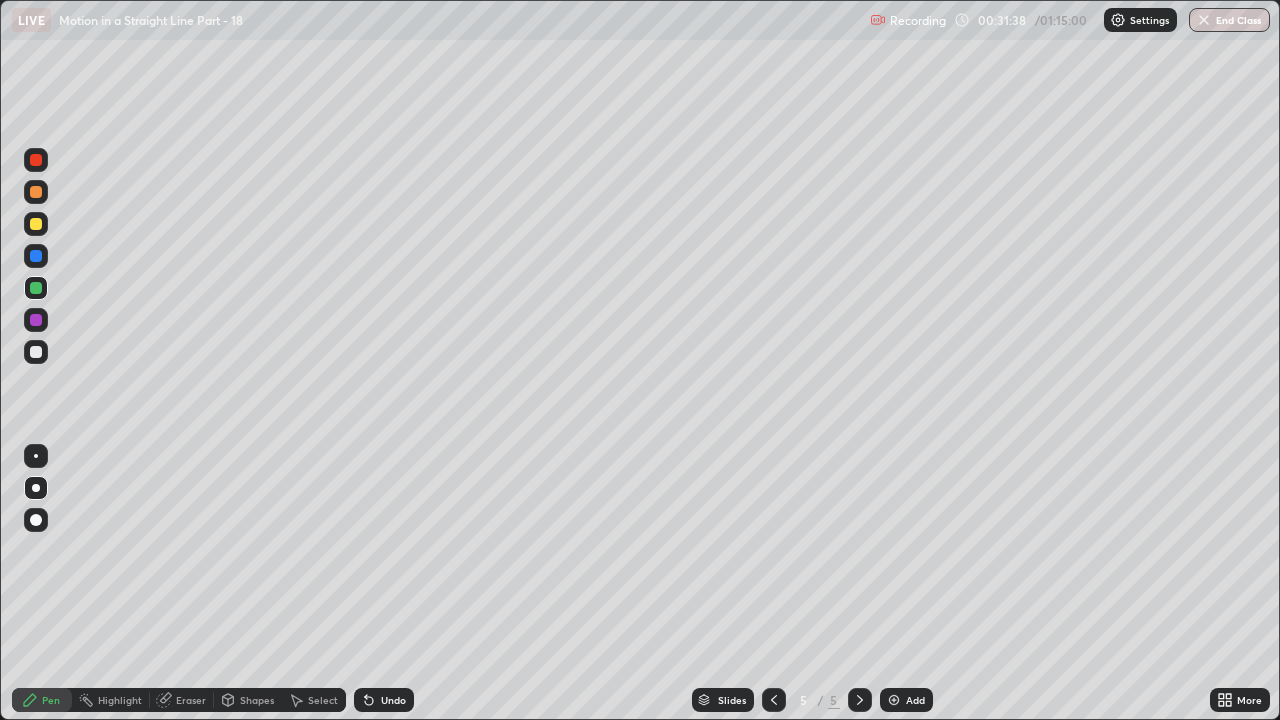 click at bounding box center [36, 224] 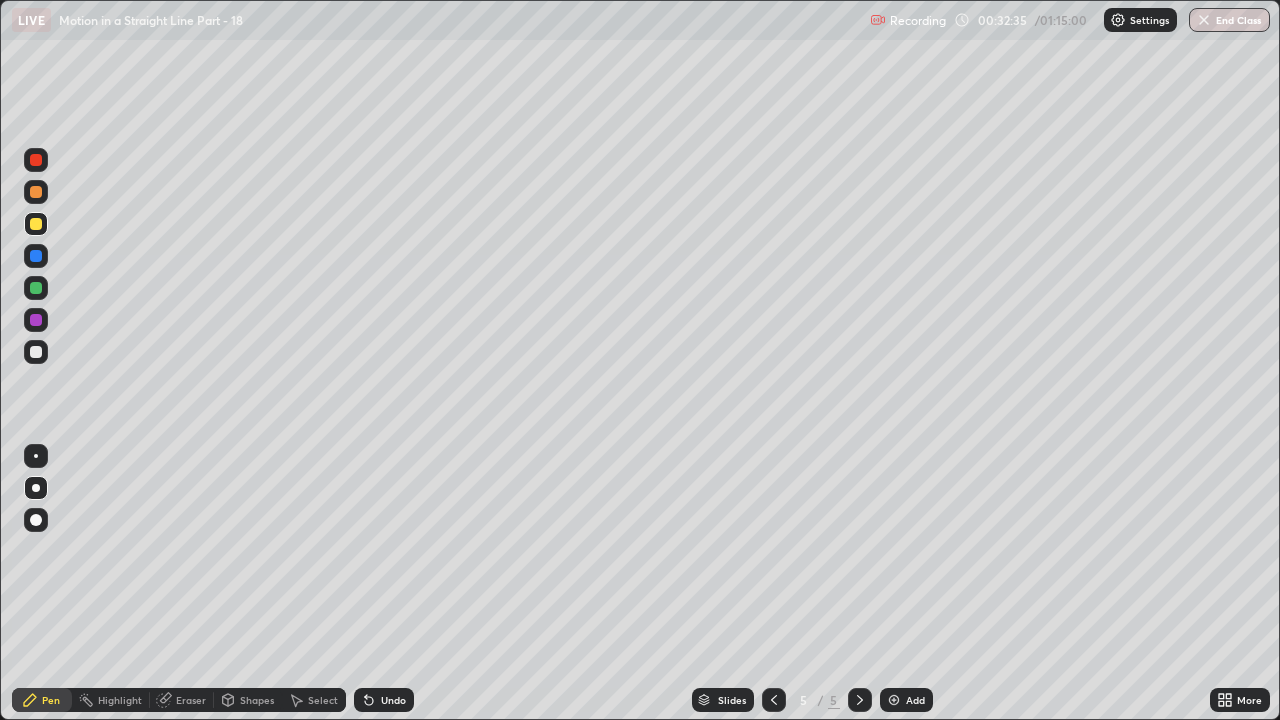 click on "Add" at bounding box center [915, 700] 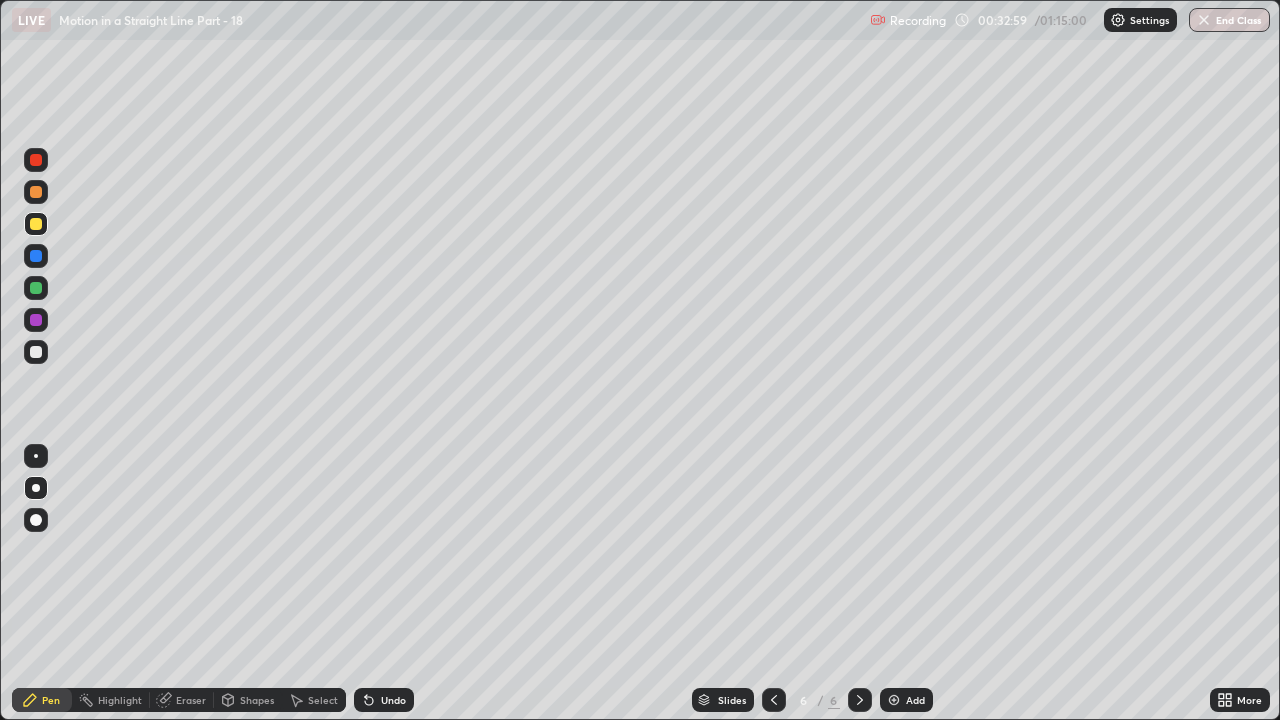 click 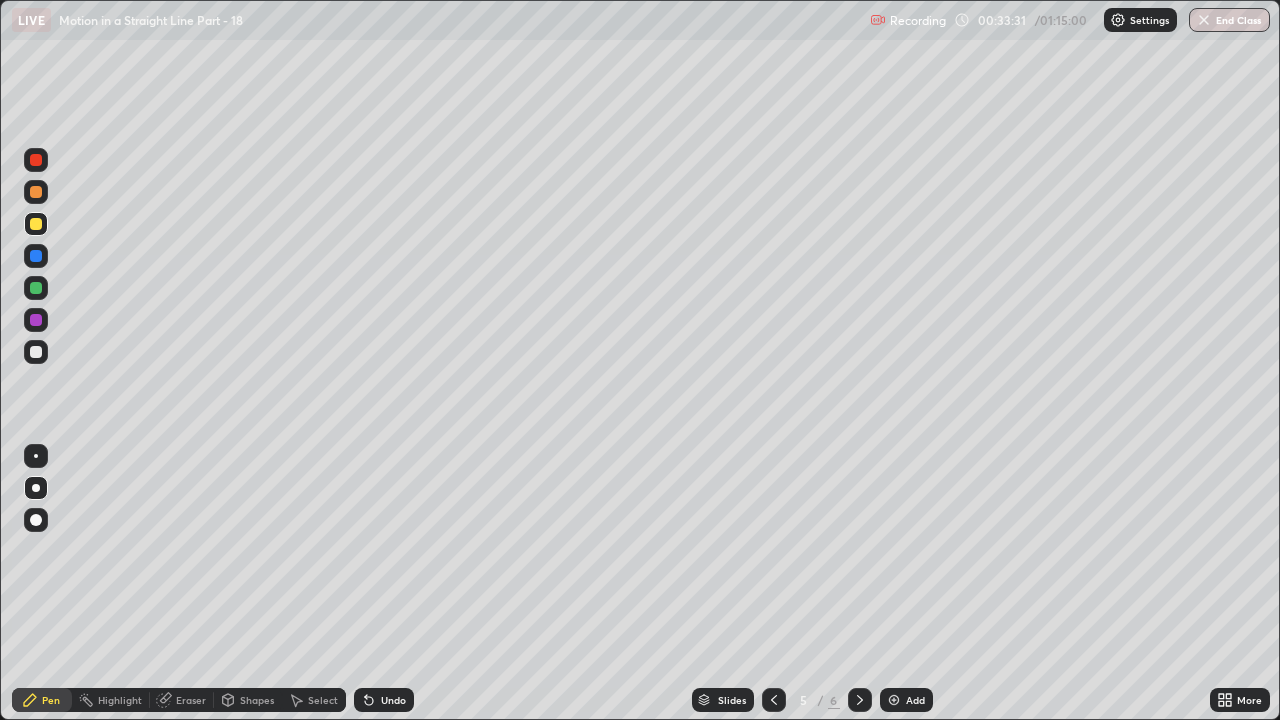 click at bounding box center [860, 700] 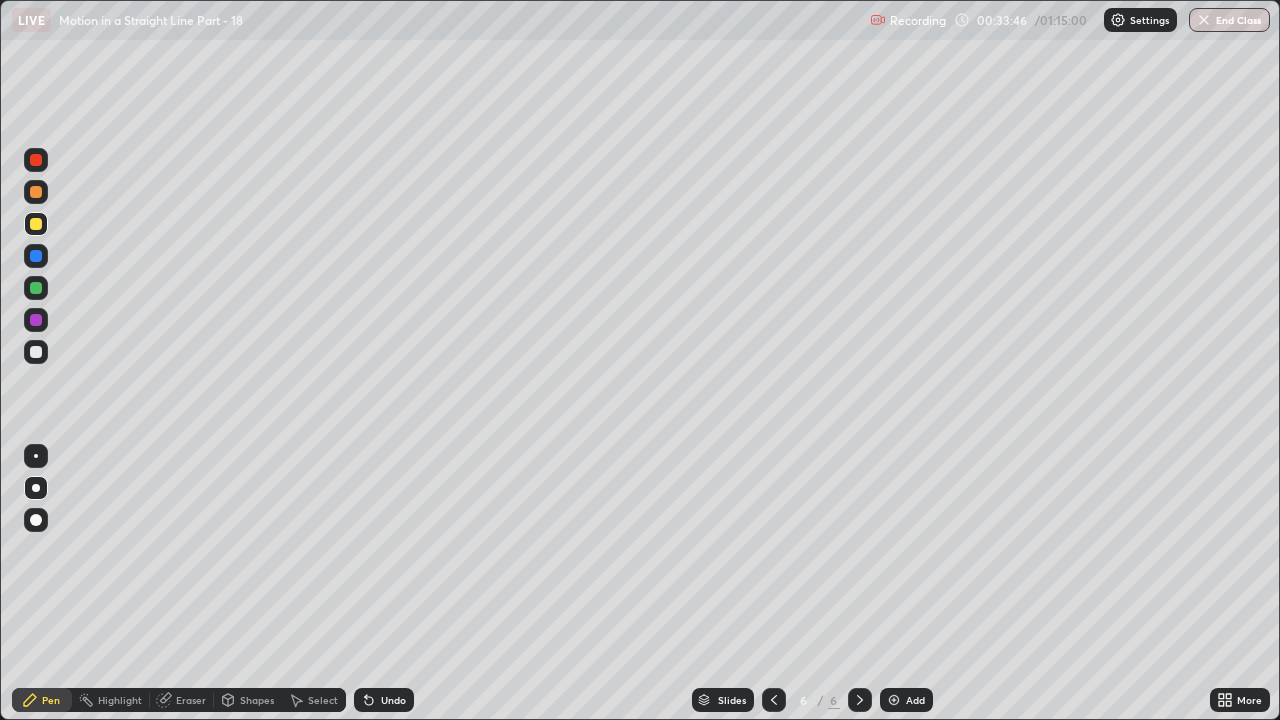 click on "Eraser" at bounding box center [191, 700] 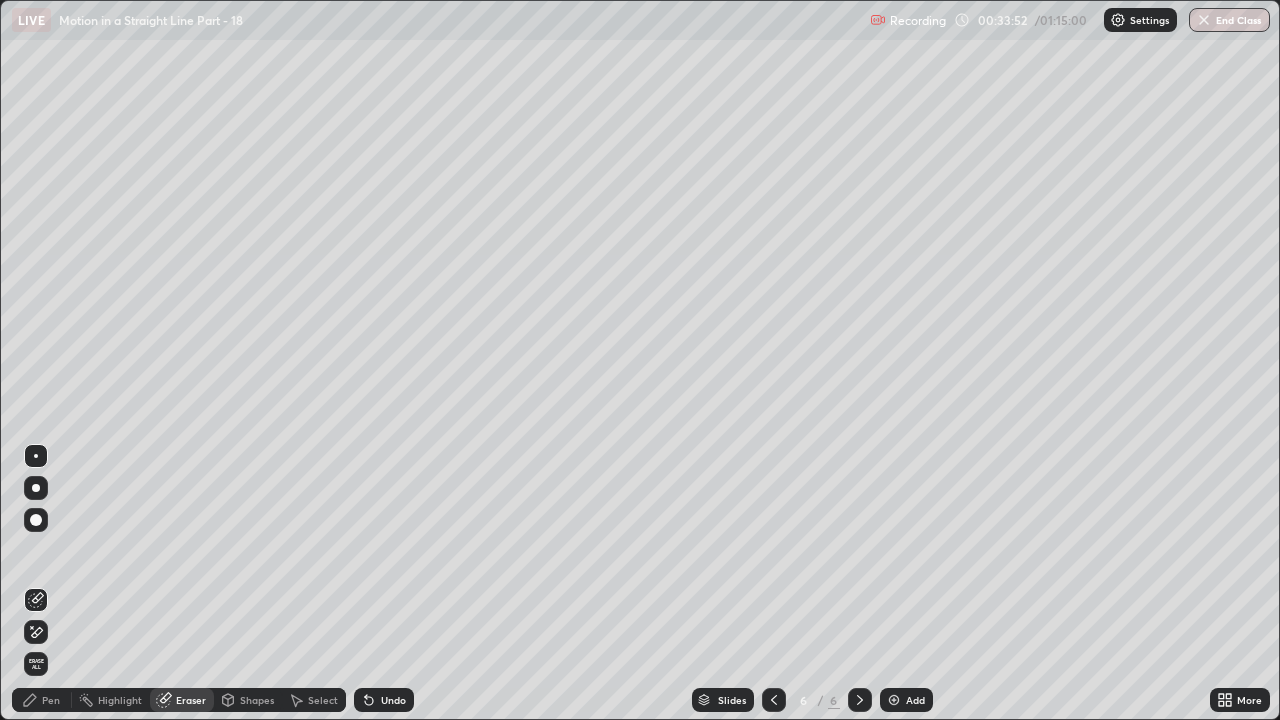 click on "Pen" at bounding box center (51, 700) 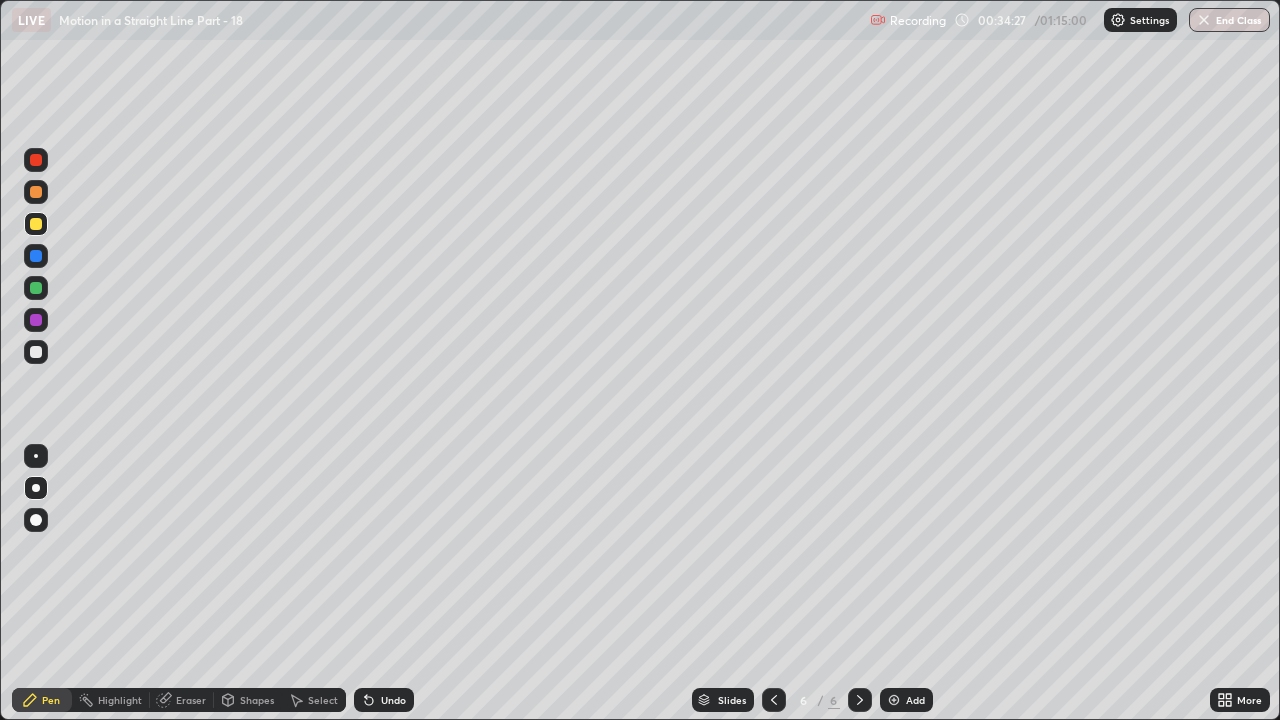 click 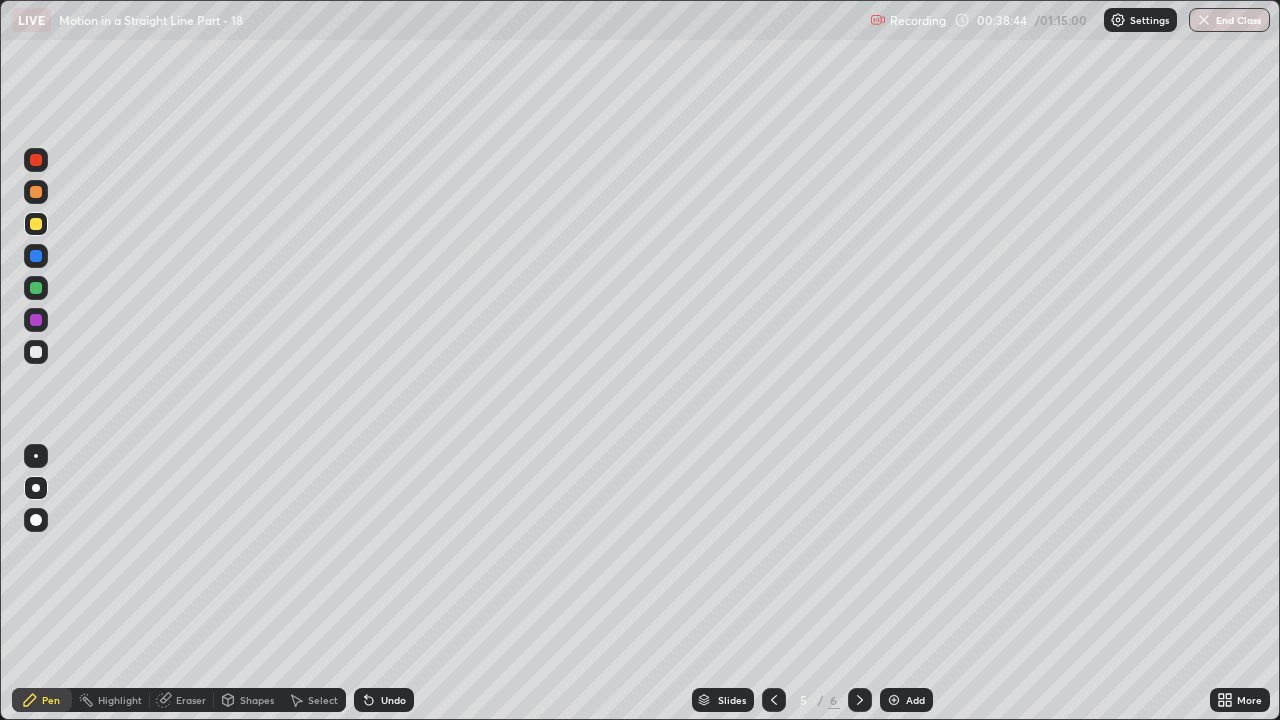 click 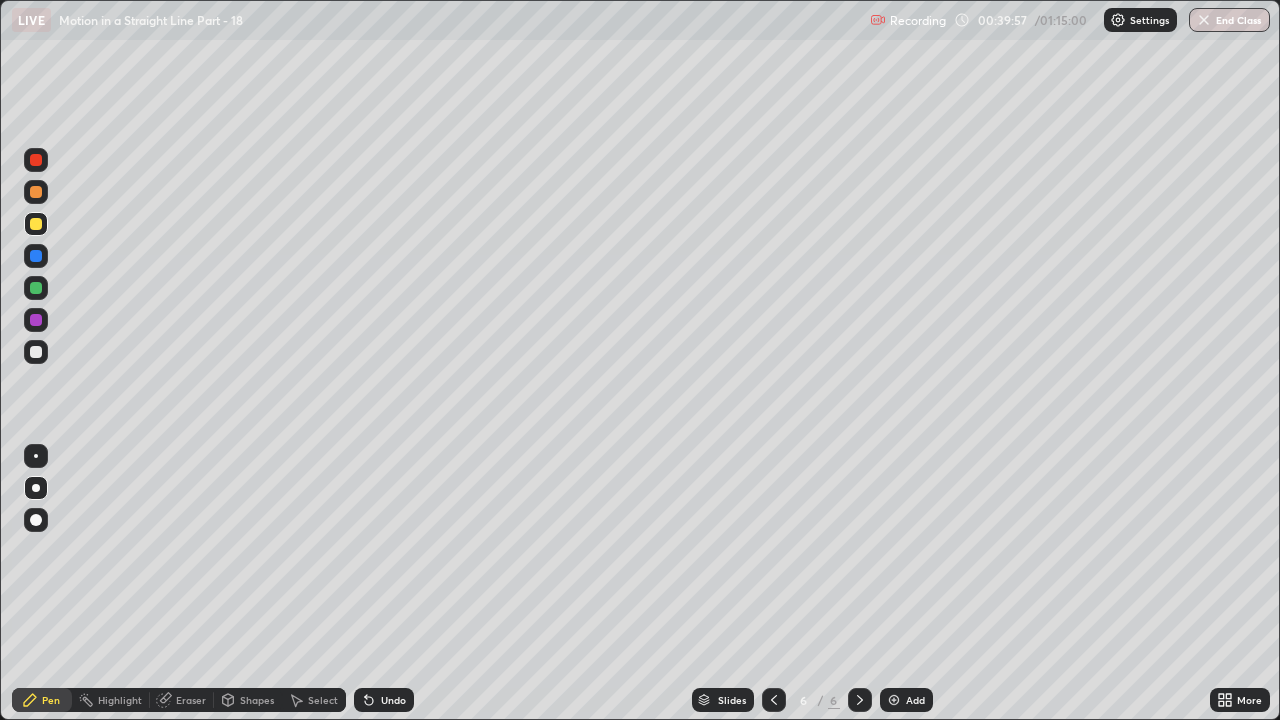 click on "Add" at bounding box center [915, 700] 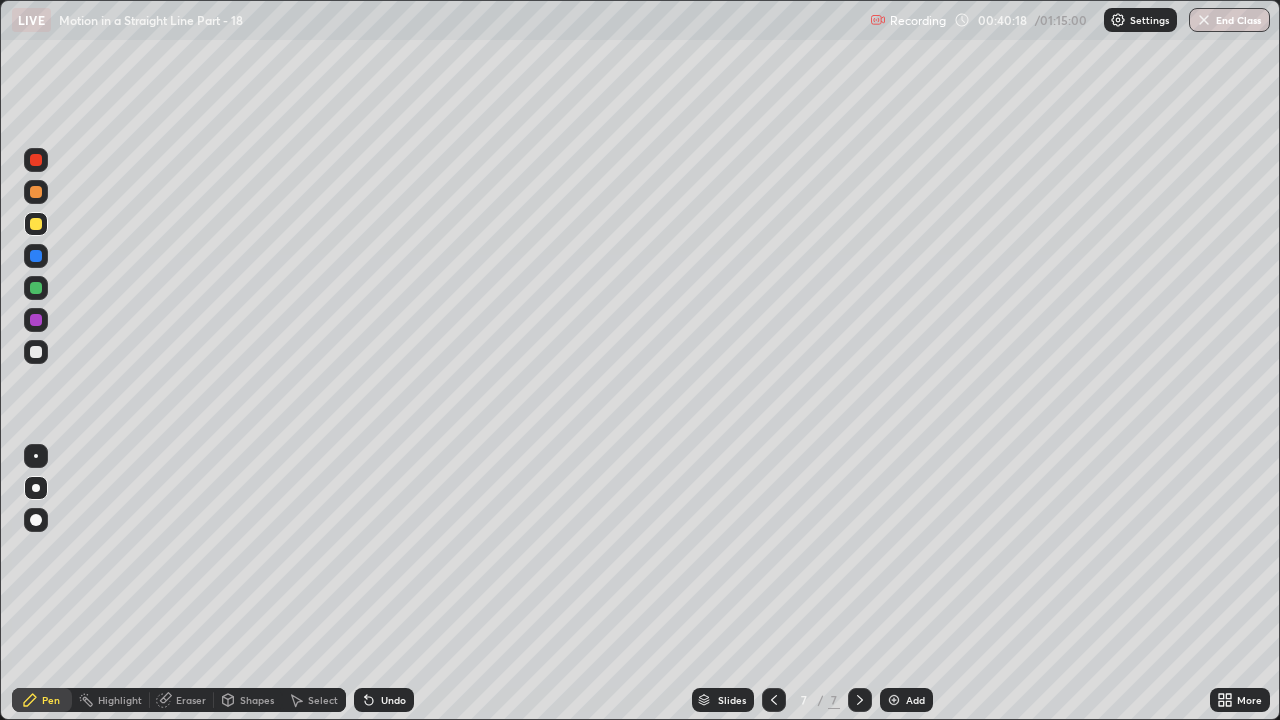 click on "Undo" at bounding box center [393, 700] 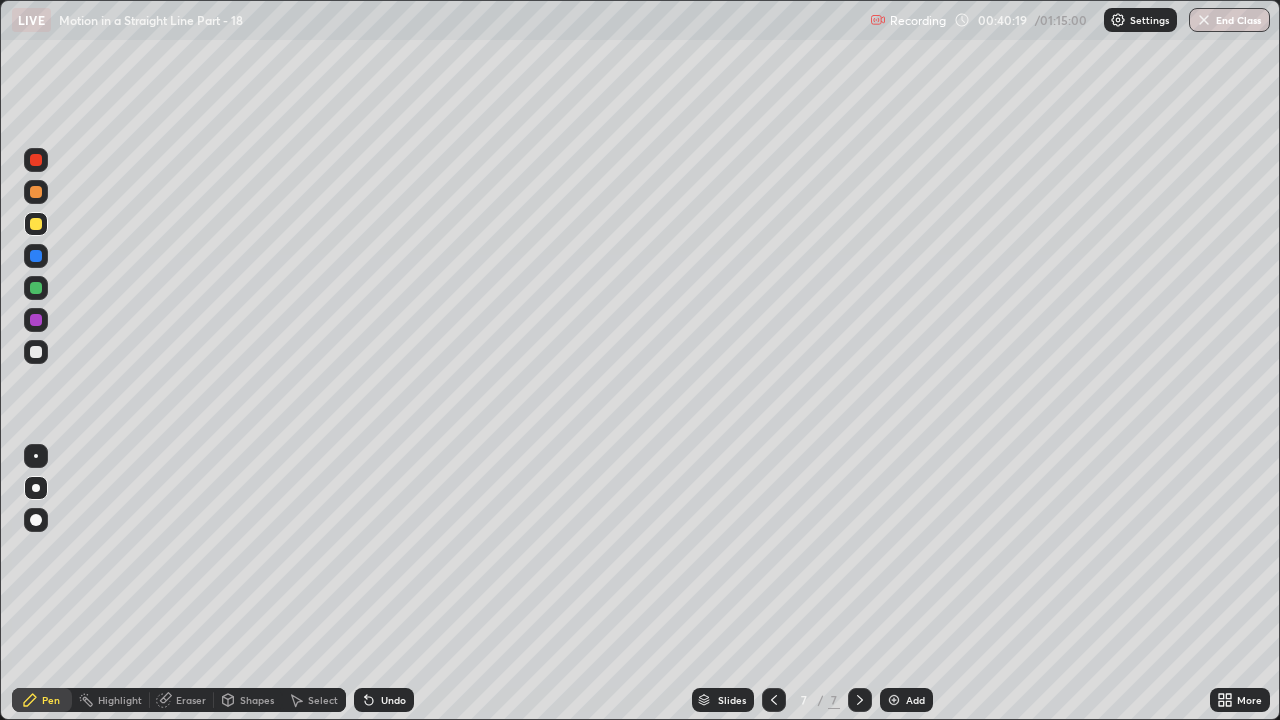 click on "Undo" at bounding box center (393, 700) 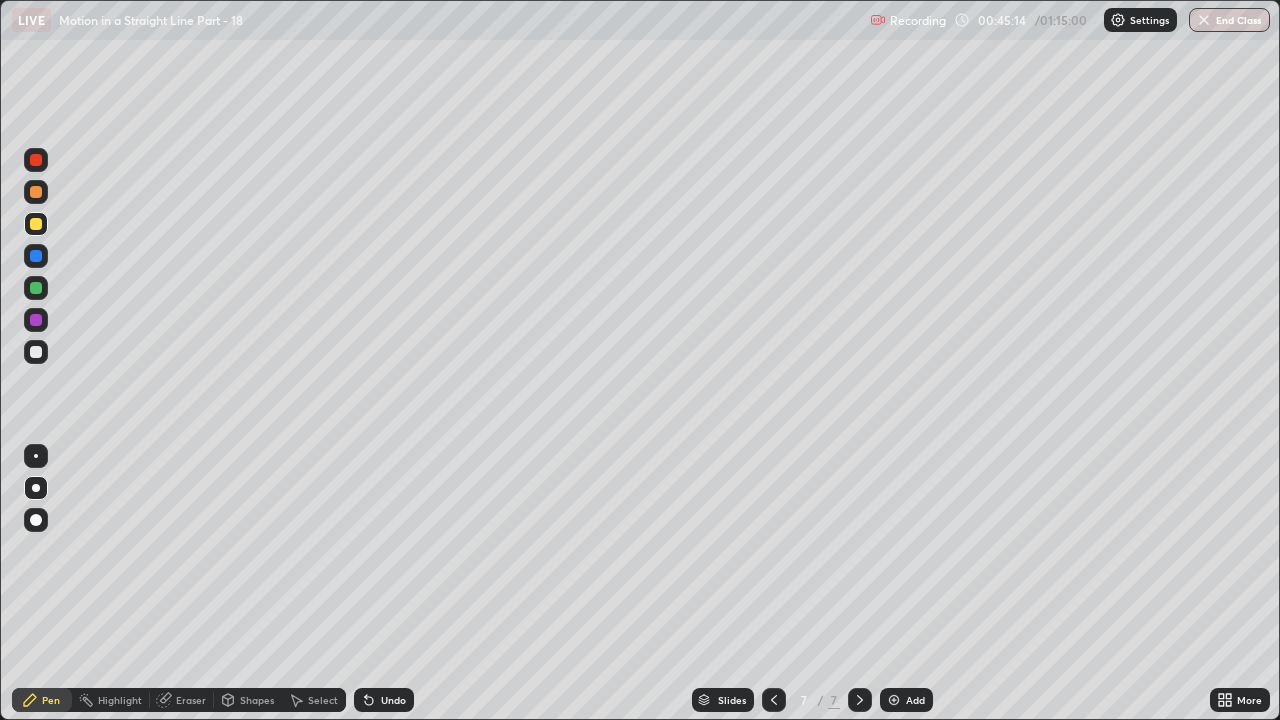 click on "Add" at bounding box center [915, 700] 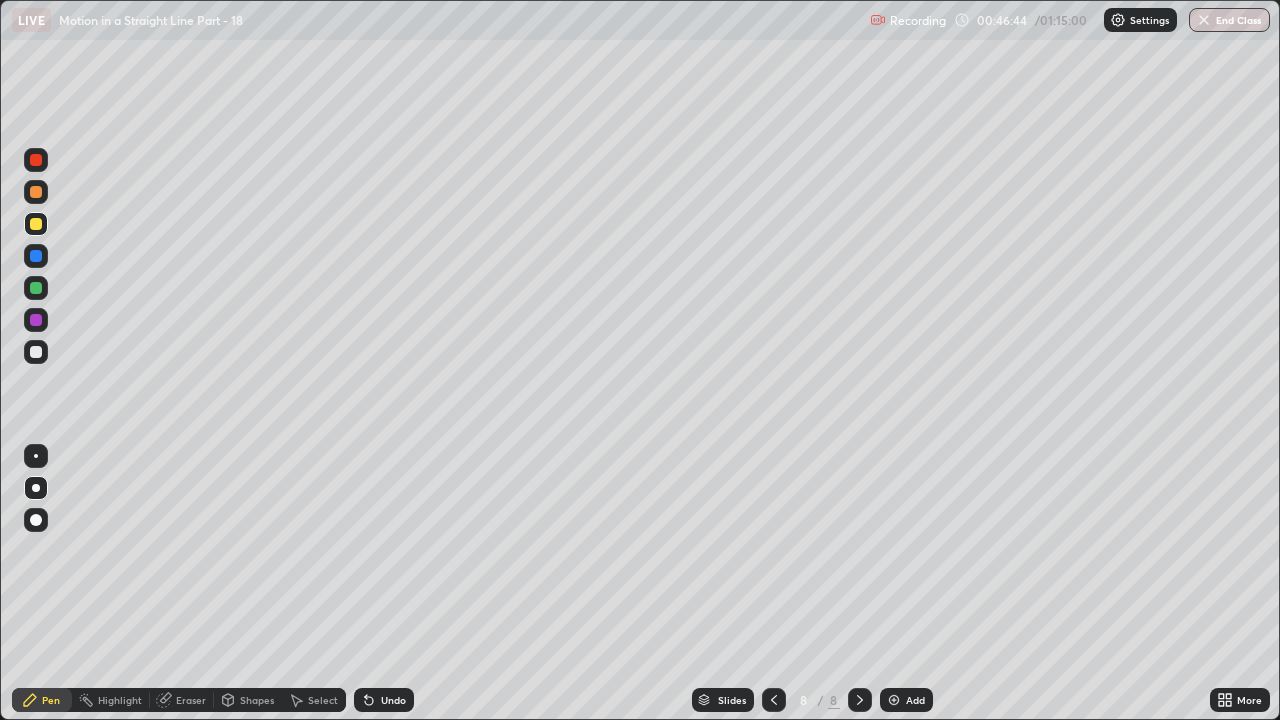 click on "Undo" at bounding box center [393, 700] 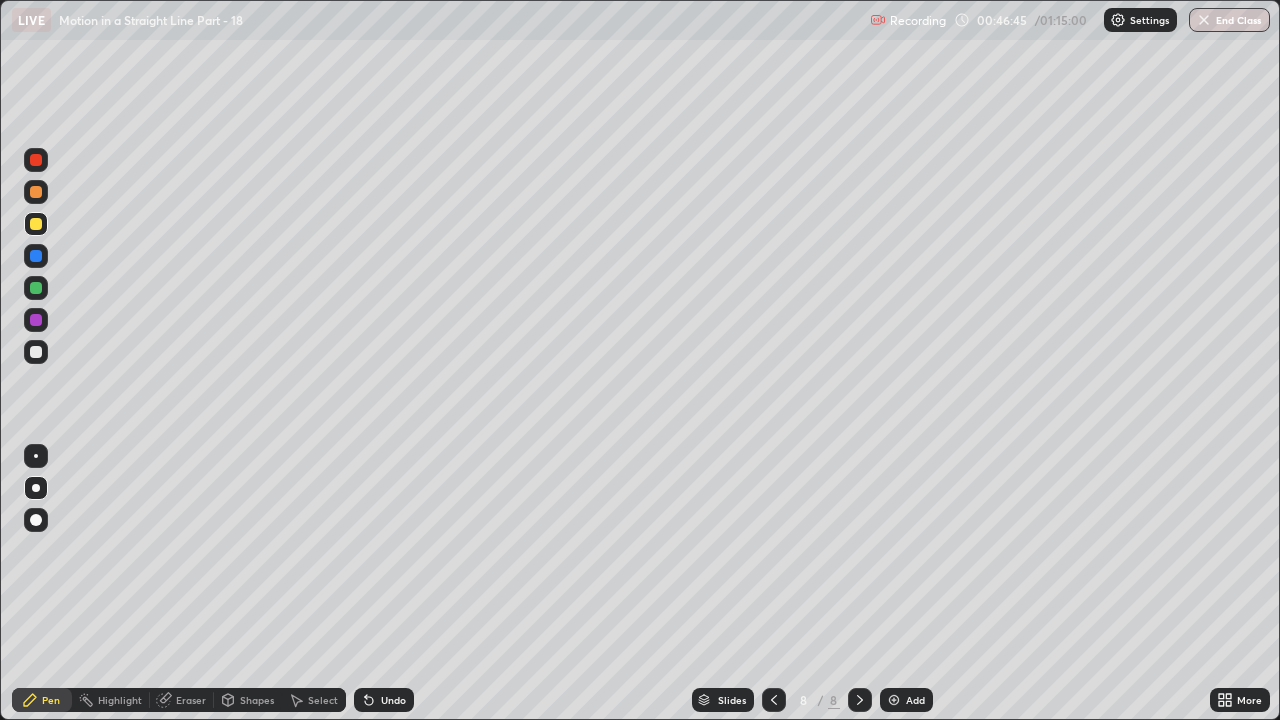 click on "Undo" at bounding box center [393, 700] 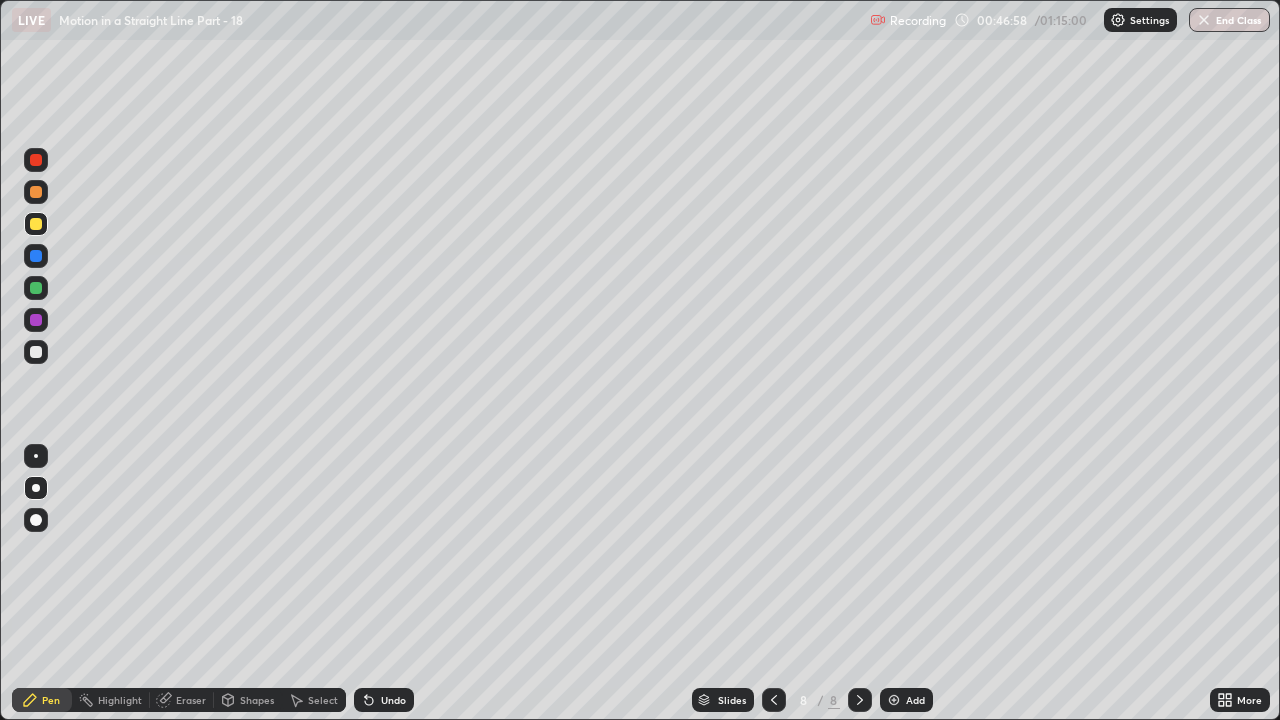 click on "Eraser" at bounding box center [191, 700] 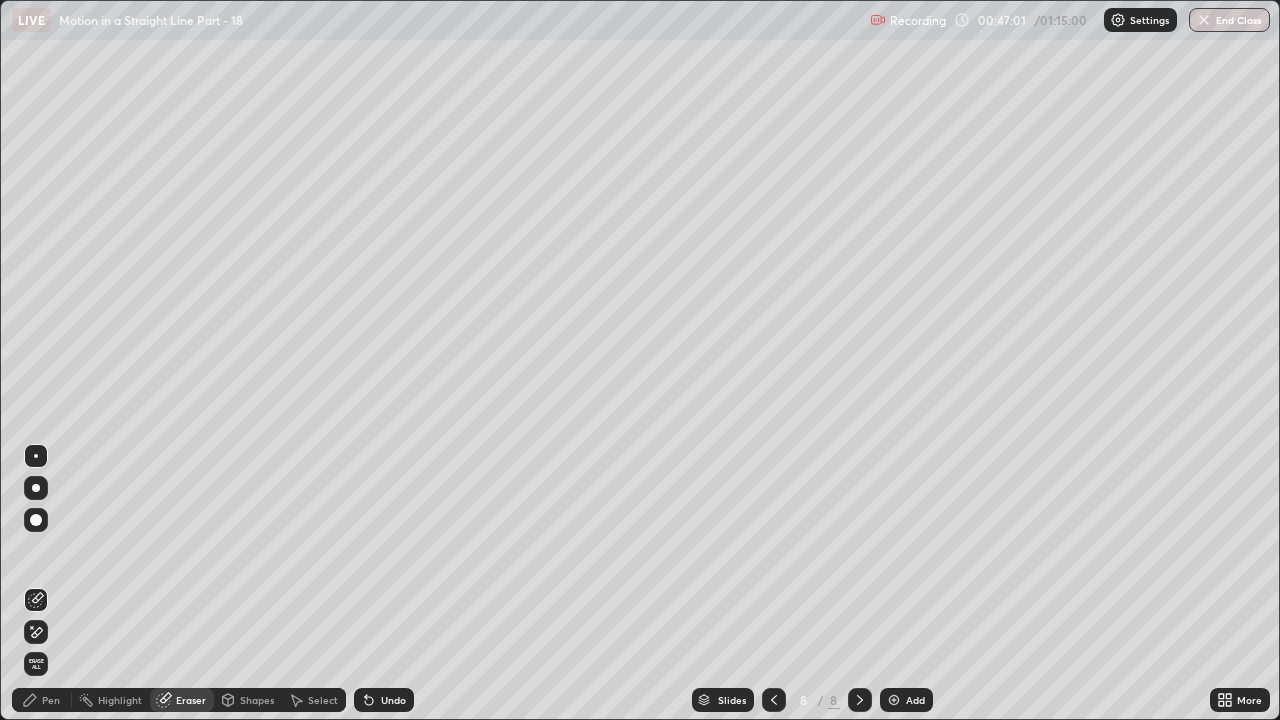 click on "Pen" at bounding box center (42, 700) 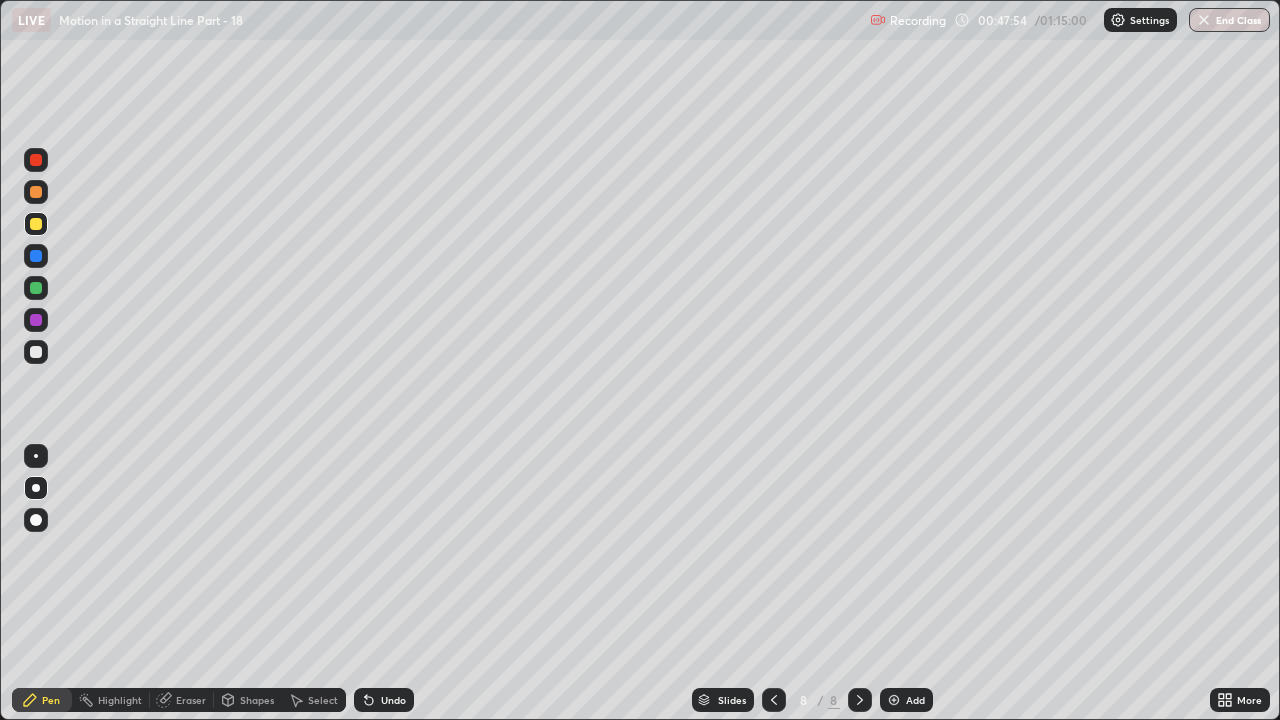 click on "Eraser" at bounding box center (182, 700) 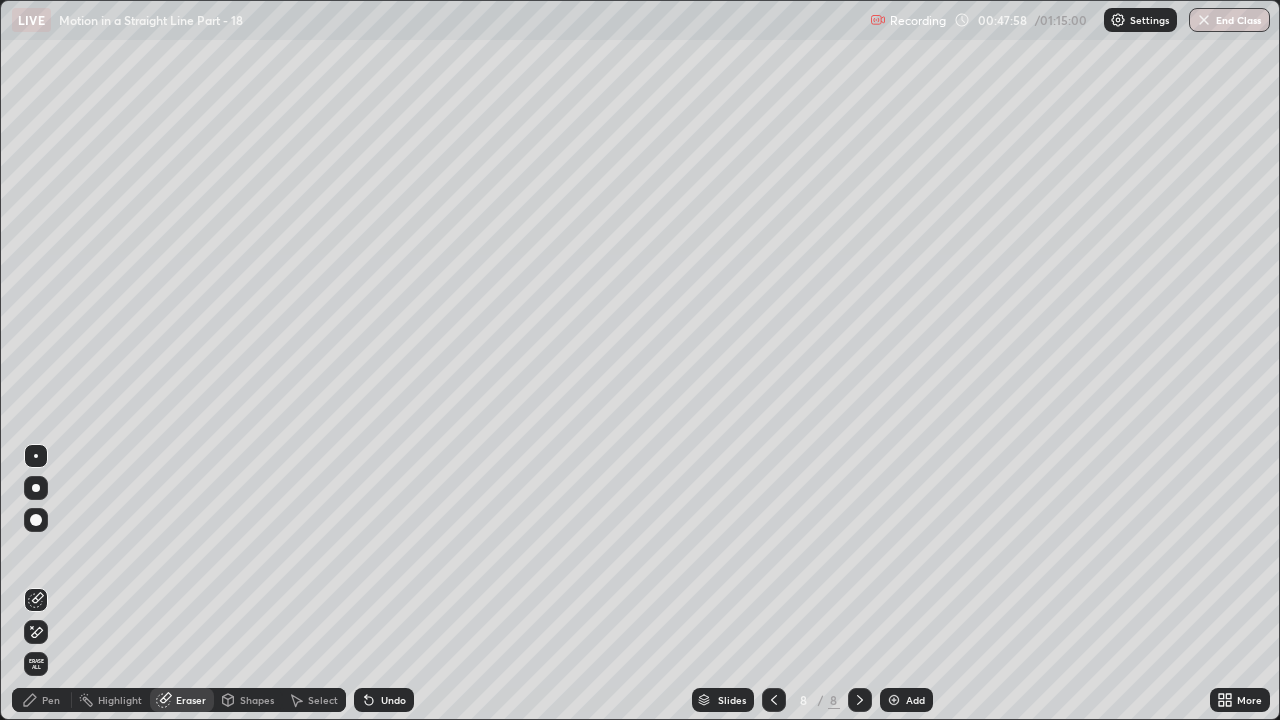 click on "Pen" at bounding box center (51, 700) 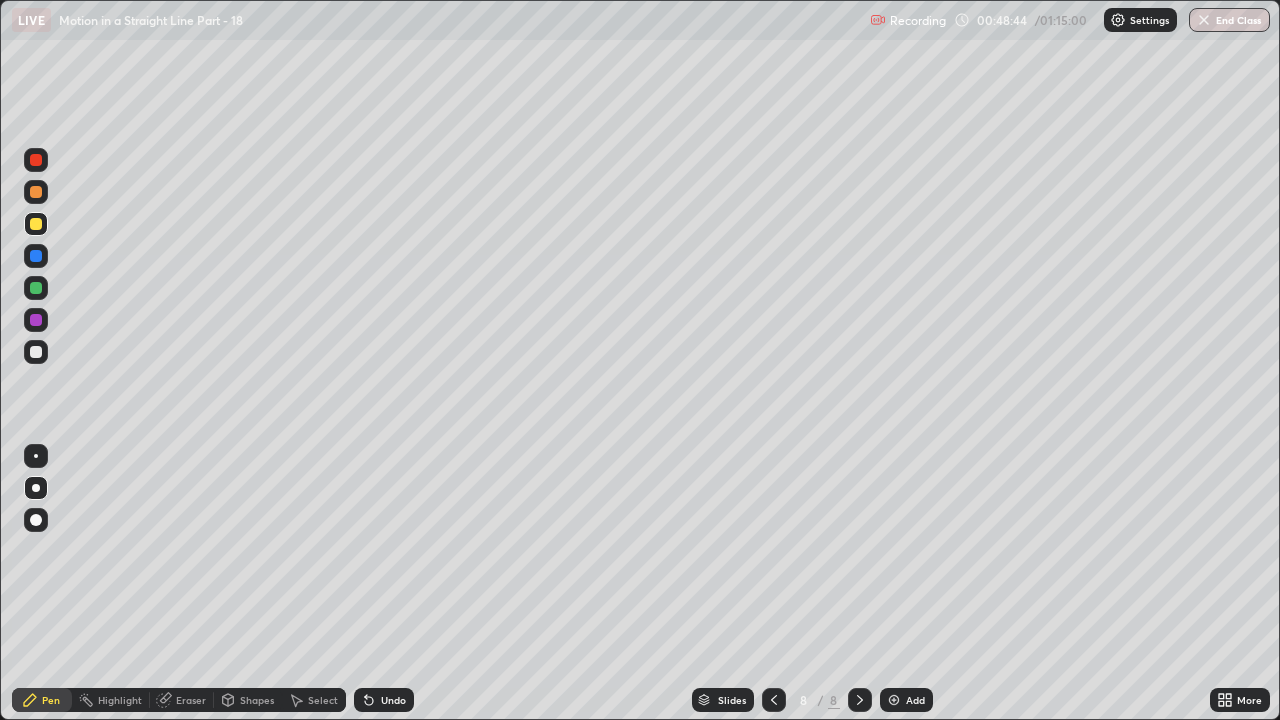 click on "Undo" at bounding box center (393, 700) 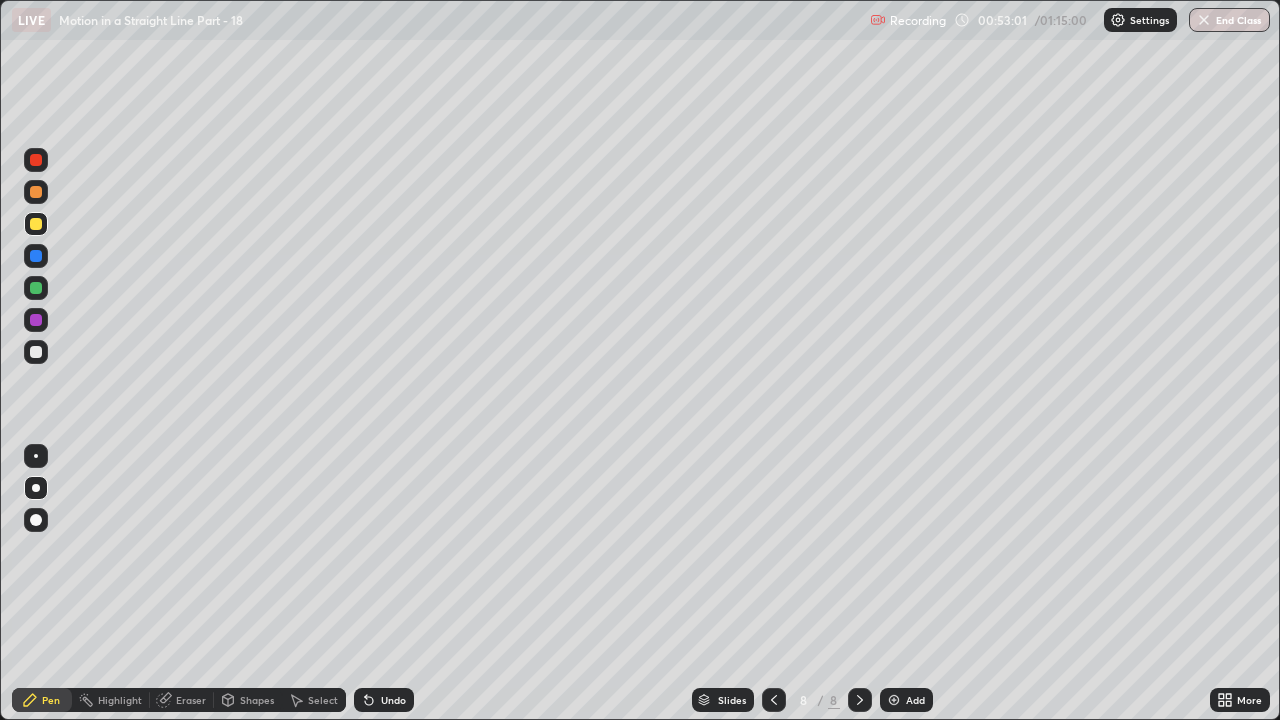 click on "End Class" at bounding box center (1229, 20) 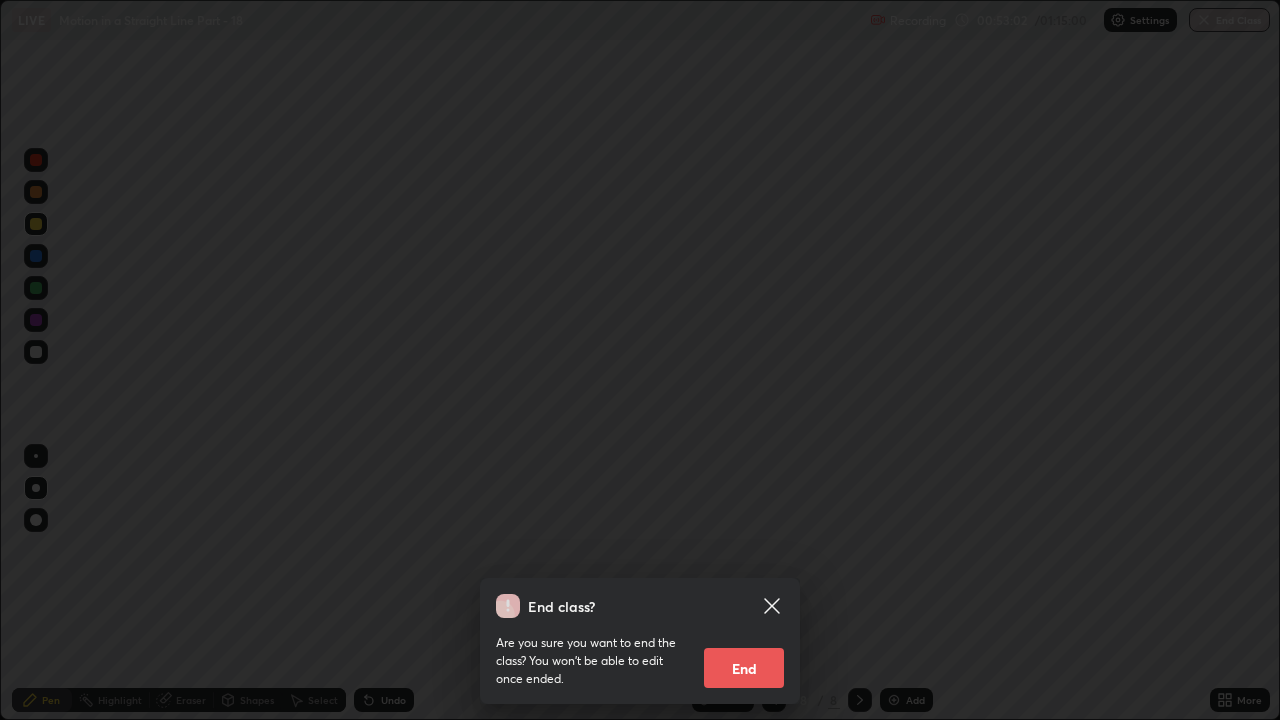 click on "End" at bounding box center [744, 668] 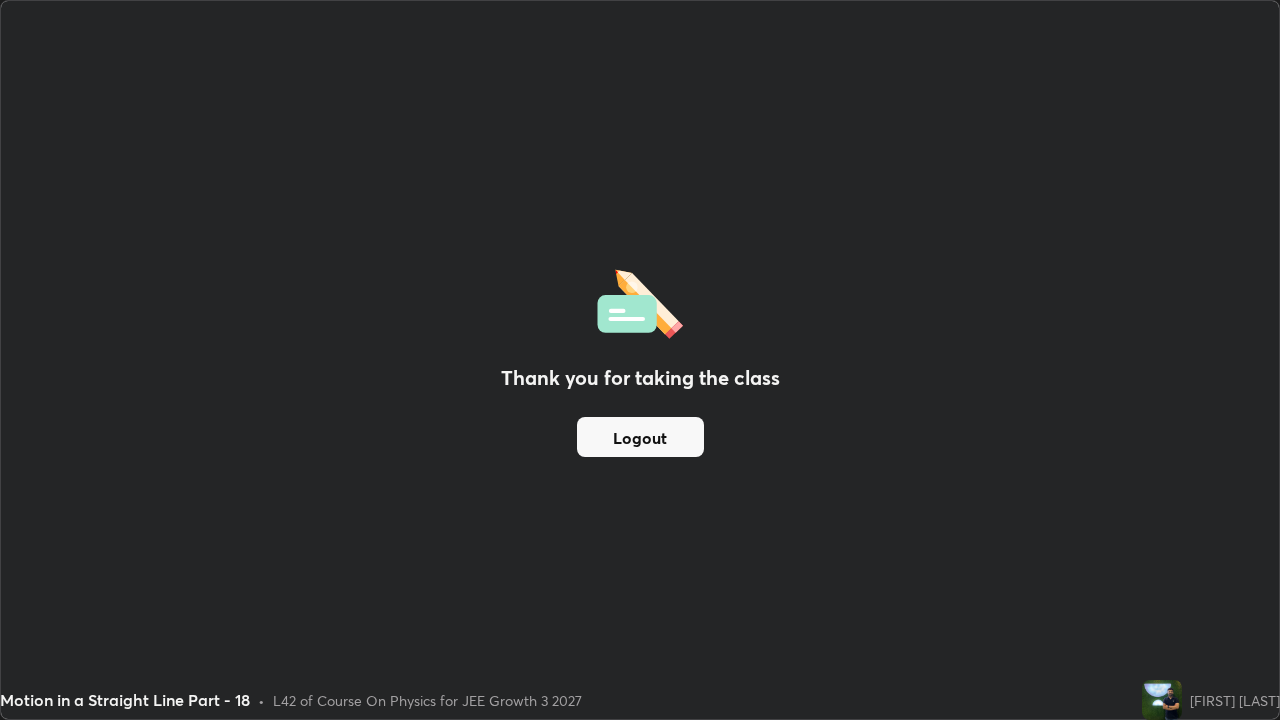 click on "Logout" at bounding box center [640, 437] 